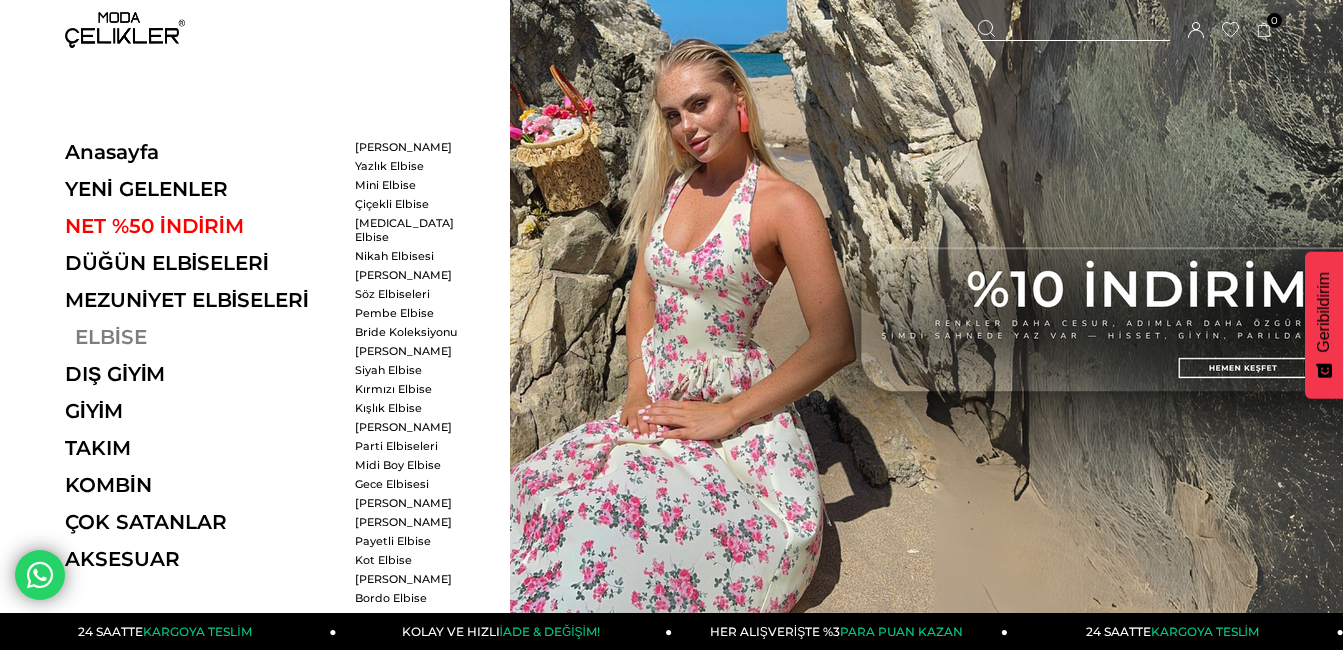 scroll, scrollTop: 0, scrollLeft: 0, axis: both 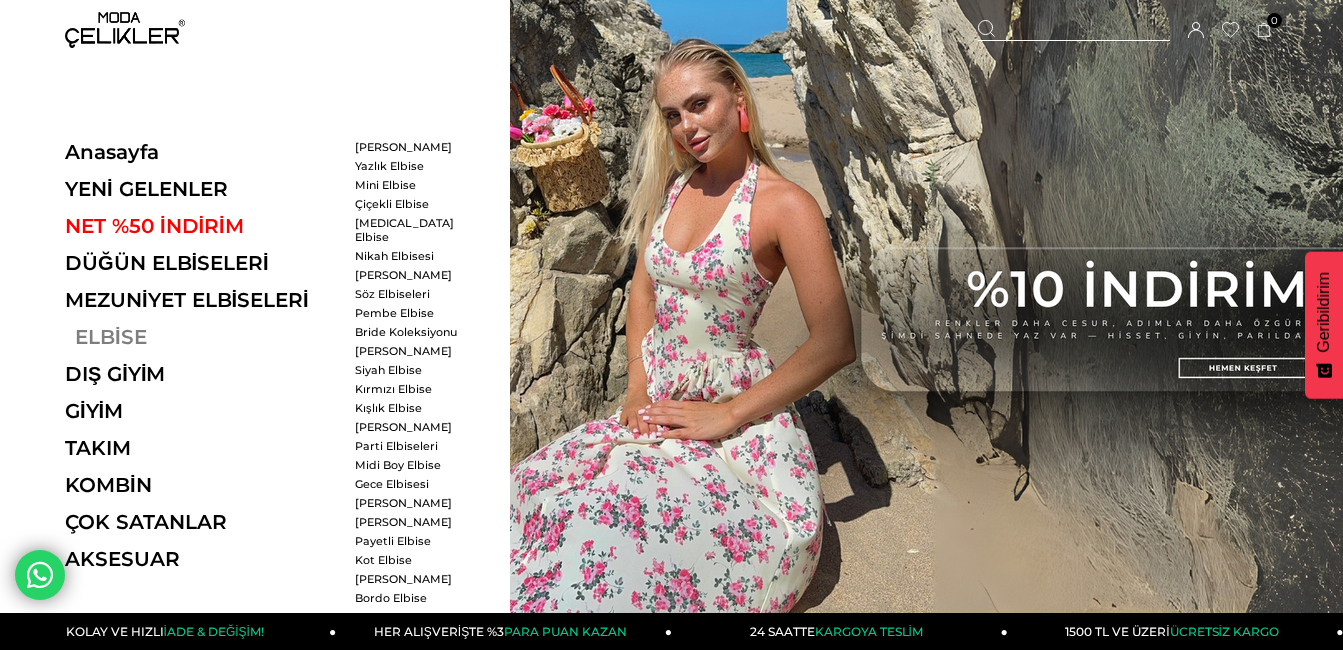 click on "ELBİSE" at bounding box center (202, 337) 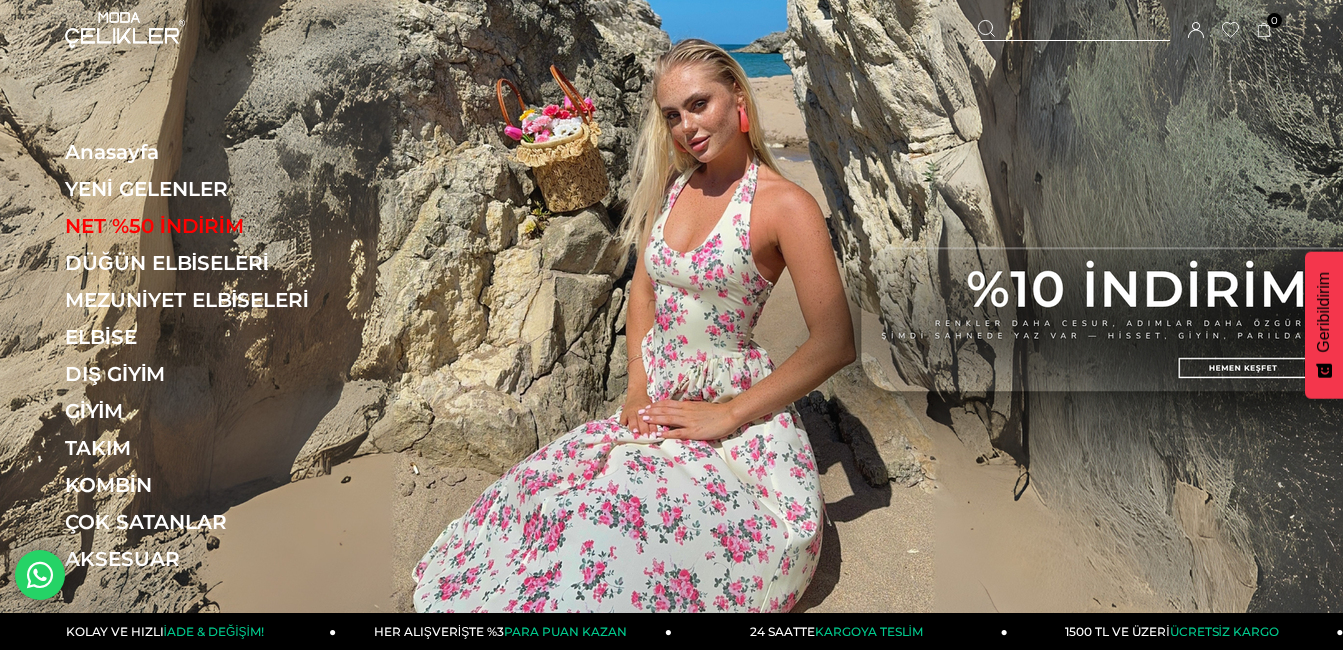 click at bounding box center (1074, 30) 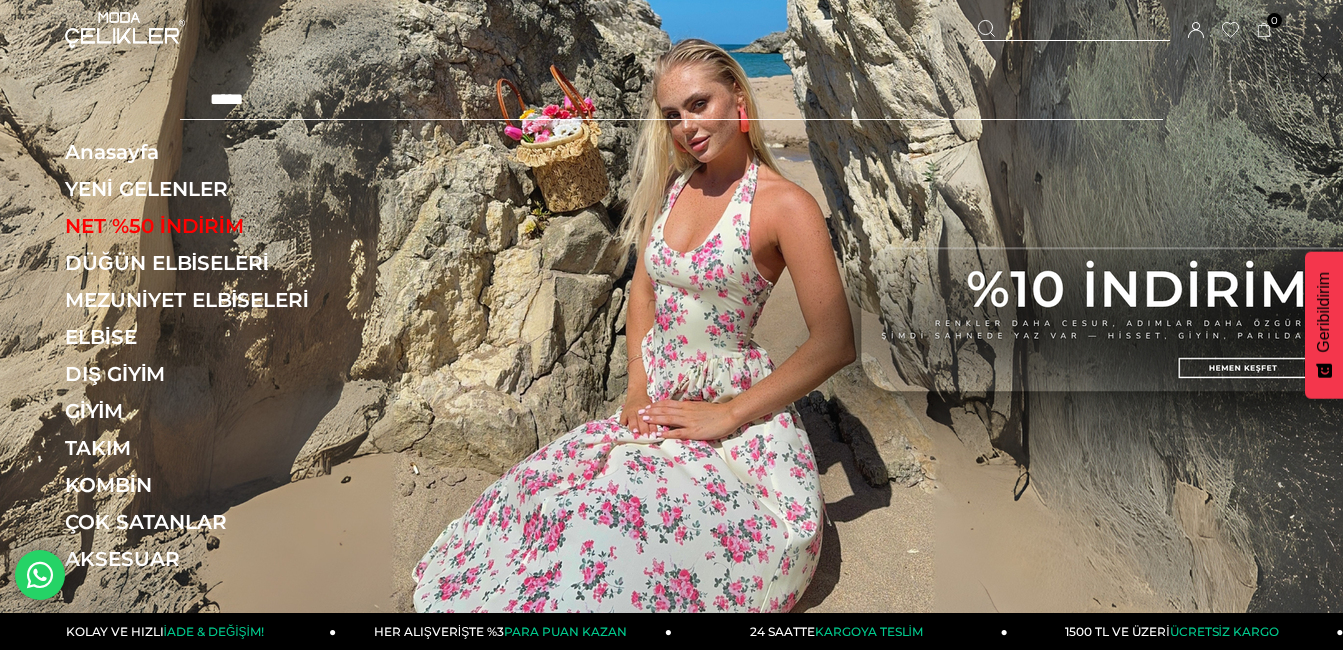 click at bounding box center (1074, 30) 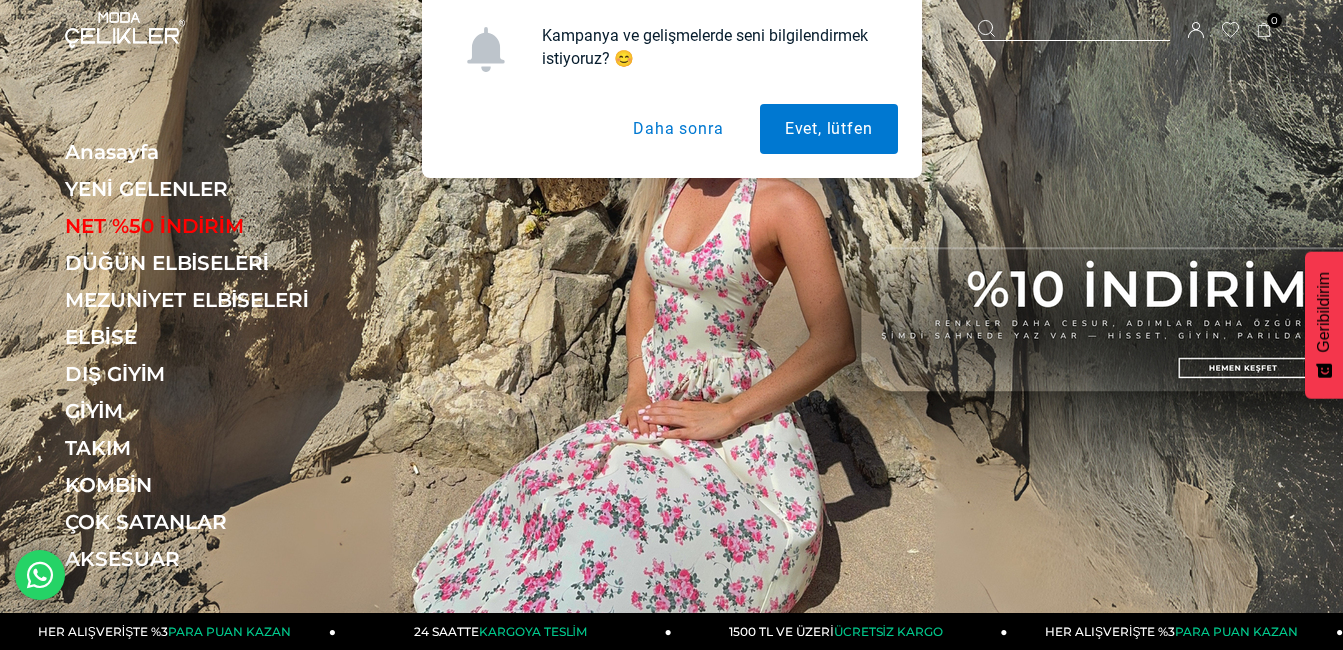 click on "Kampanya ve gelişmelerde seni bilgilendirmek istiyoruz? 😊 Evet, lütfen Daha sonra" at bounding box center (671, 89) 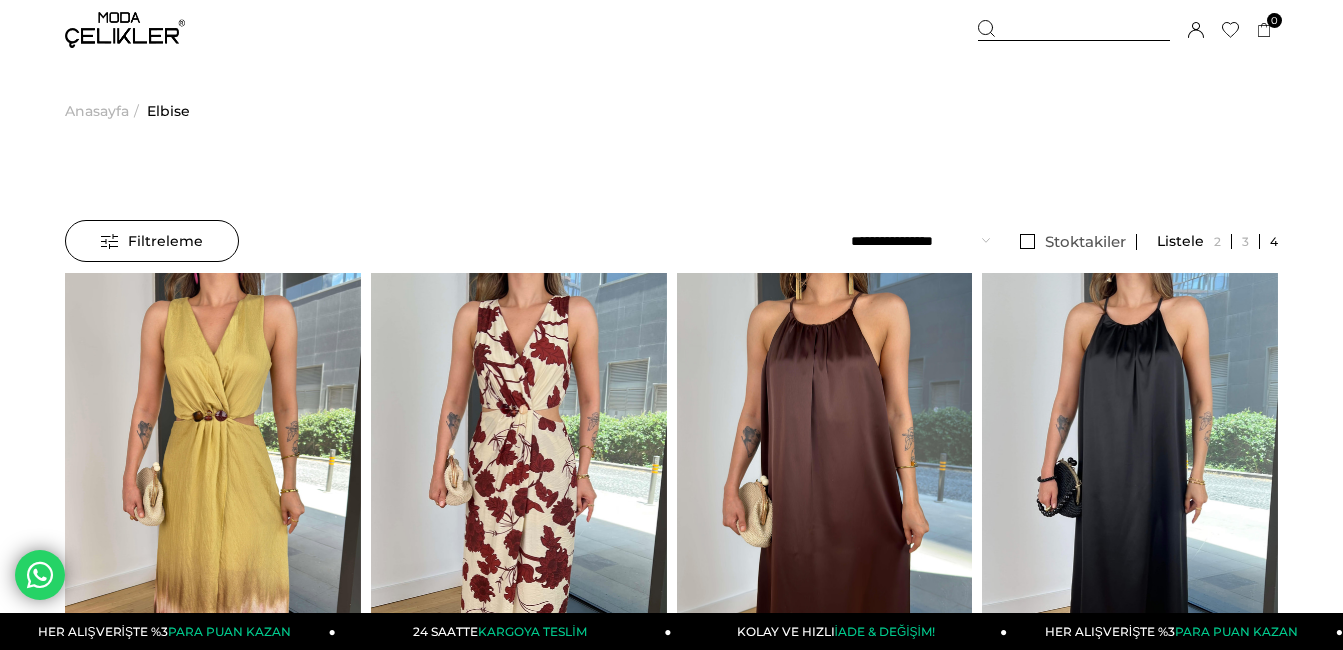 scroll, scrollTop: 0, scrollLeft: 0, axis: both 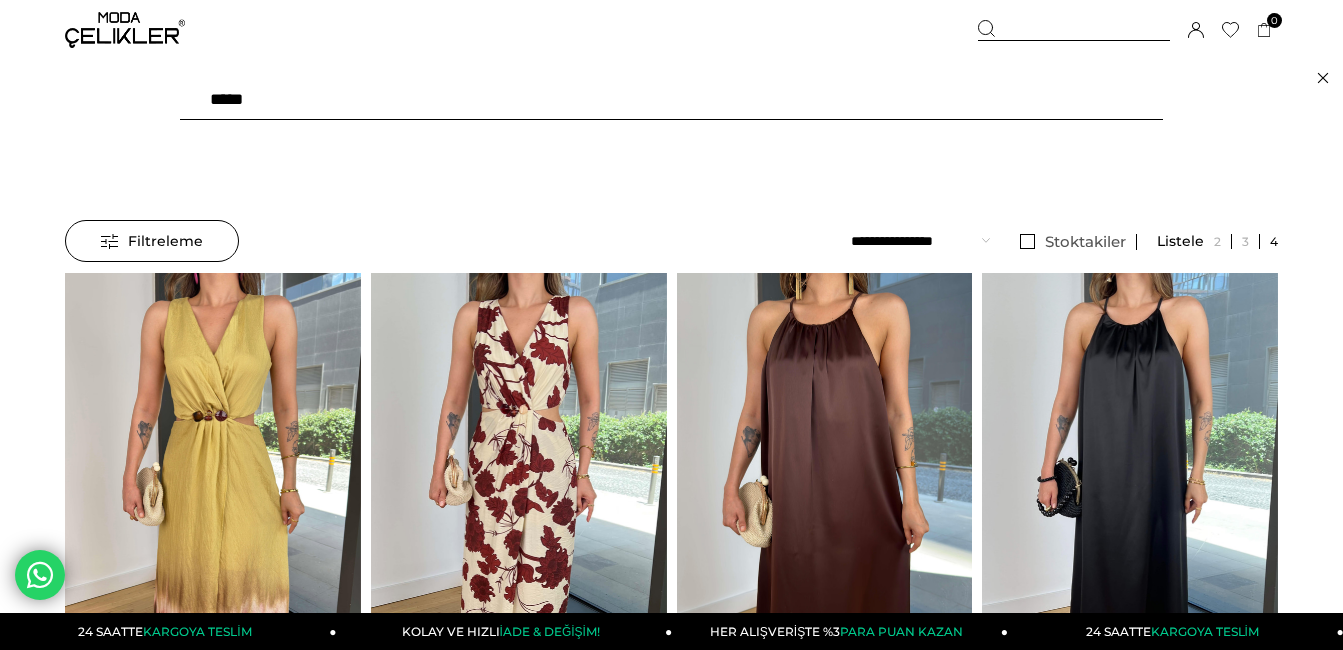 click at bounding box center [671, 100] 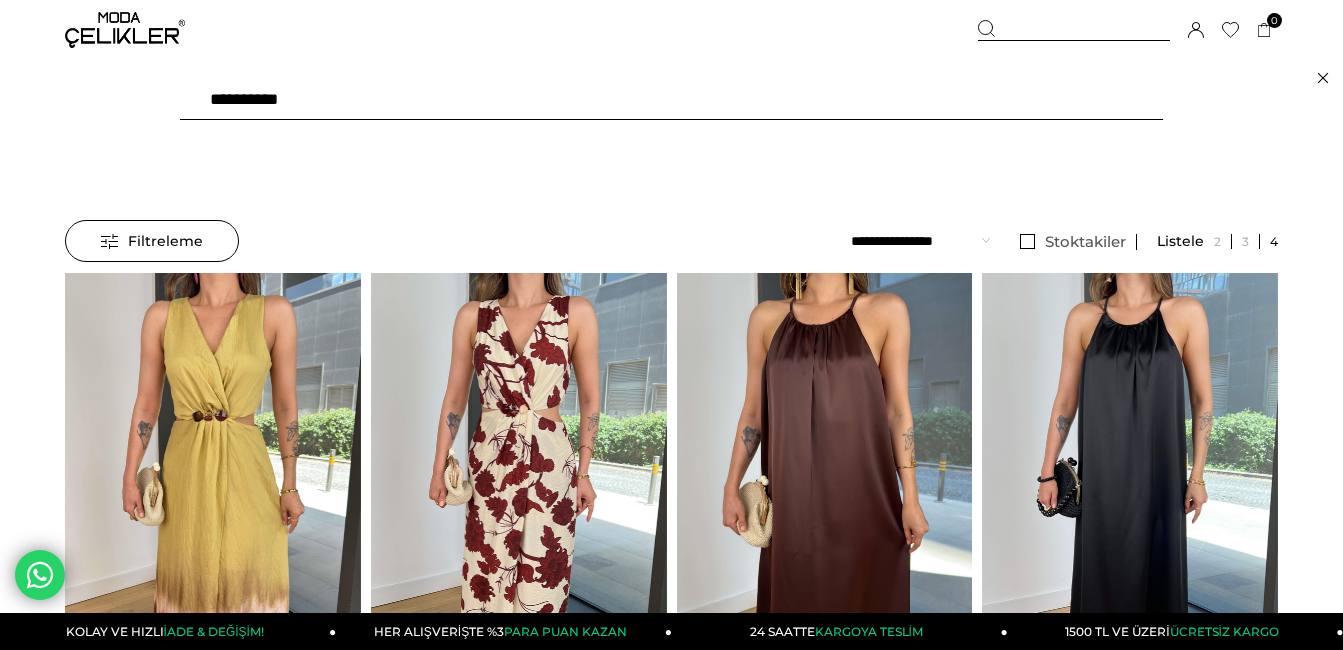 type on "**********" 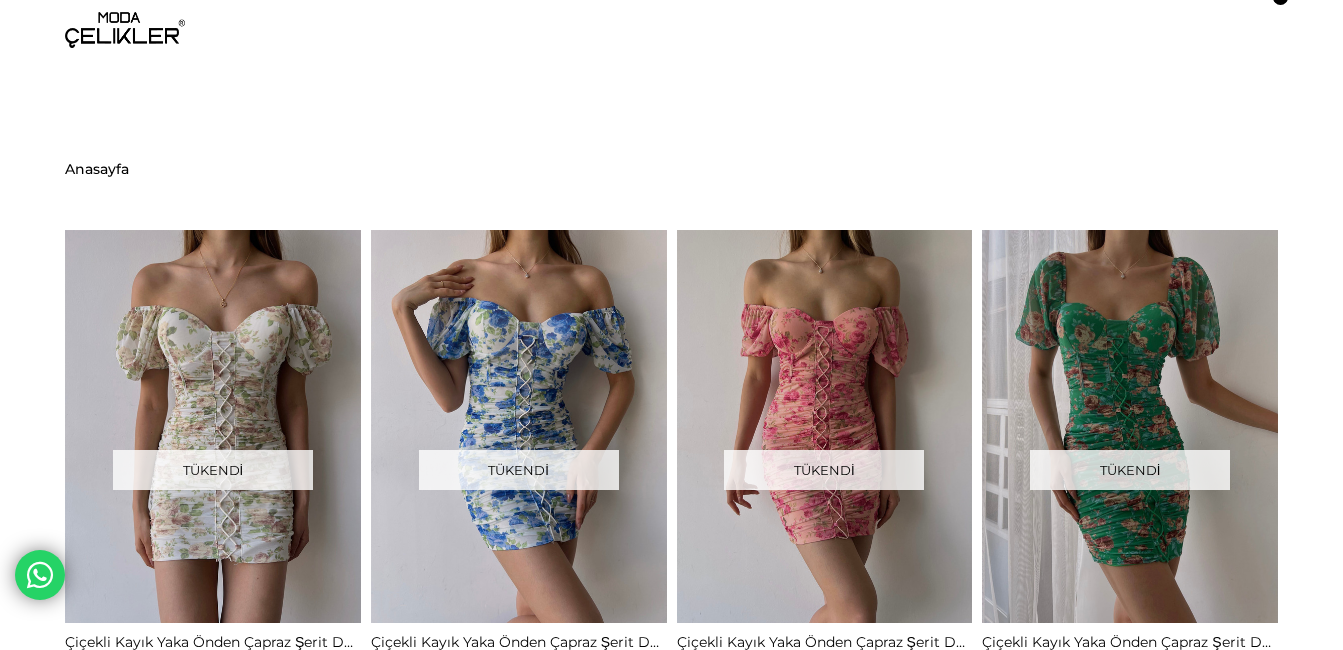 scroll, scrollTop: 0, scrollLeft: 0, axis: both 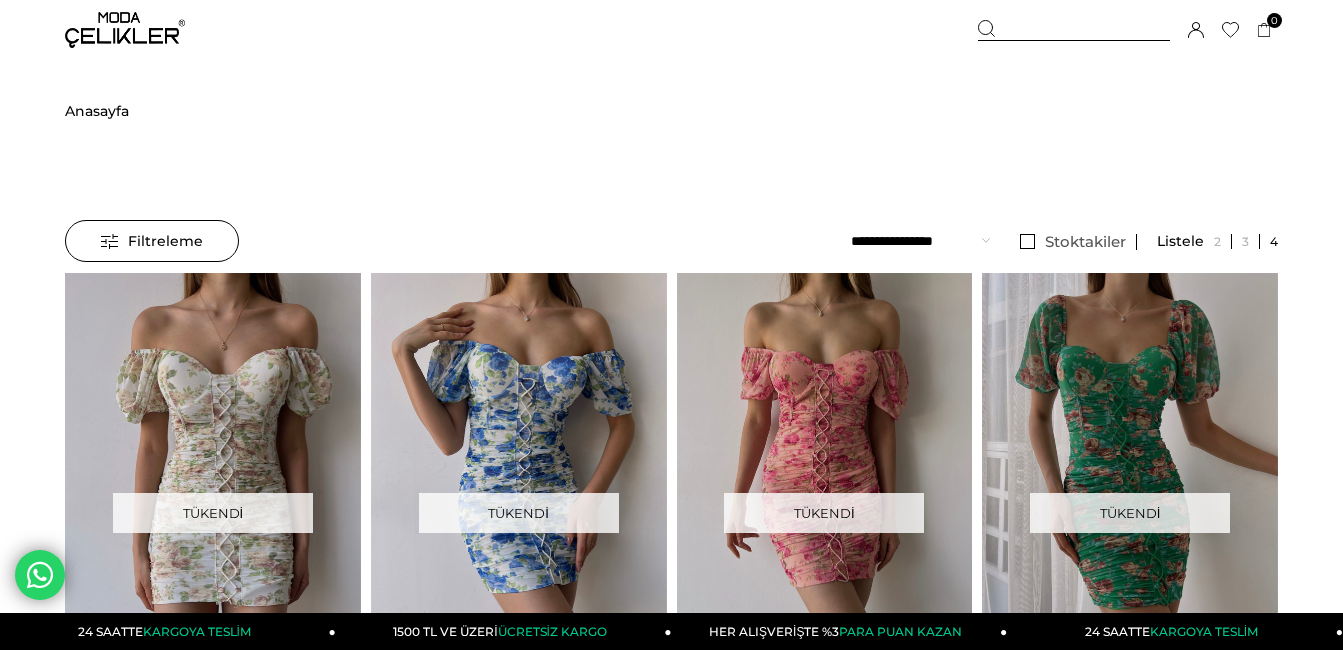 click at bounding box center [1074, 30] 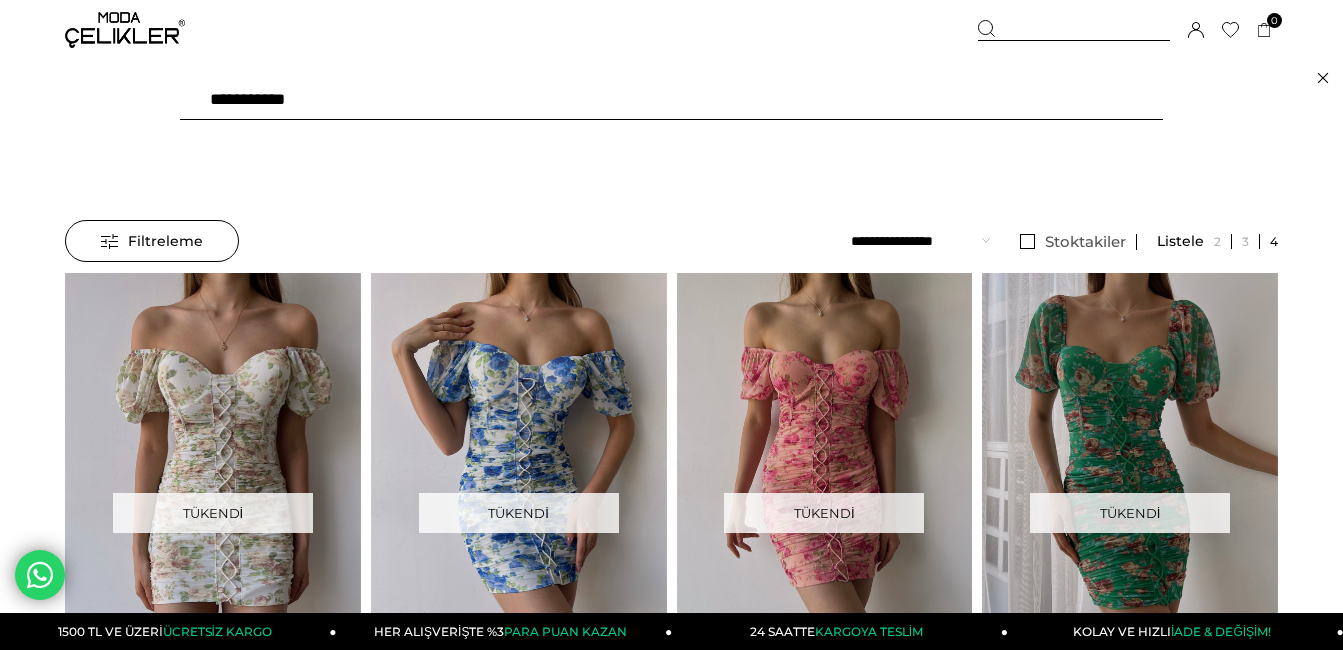 click on "**********" at bounding box center [671, 100] 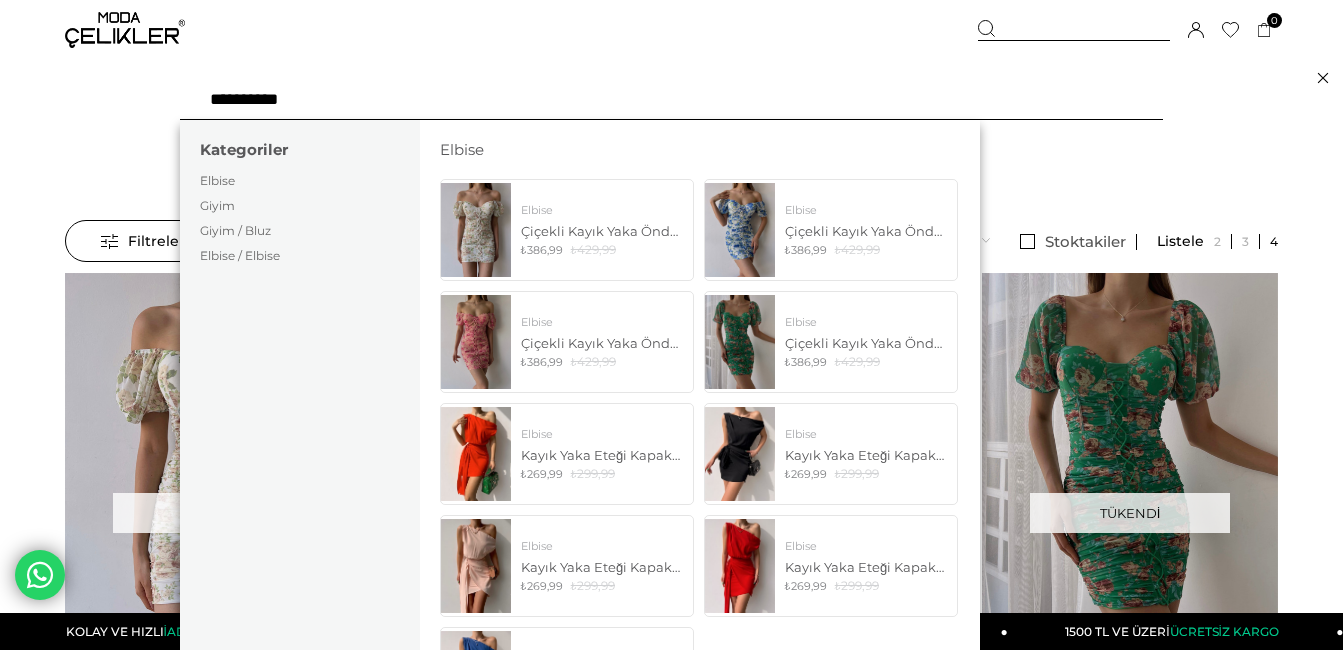 type on "**********" 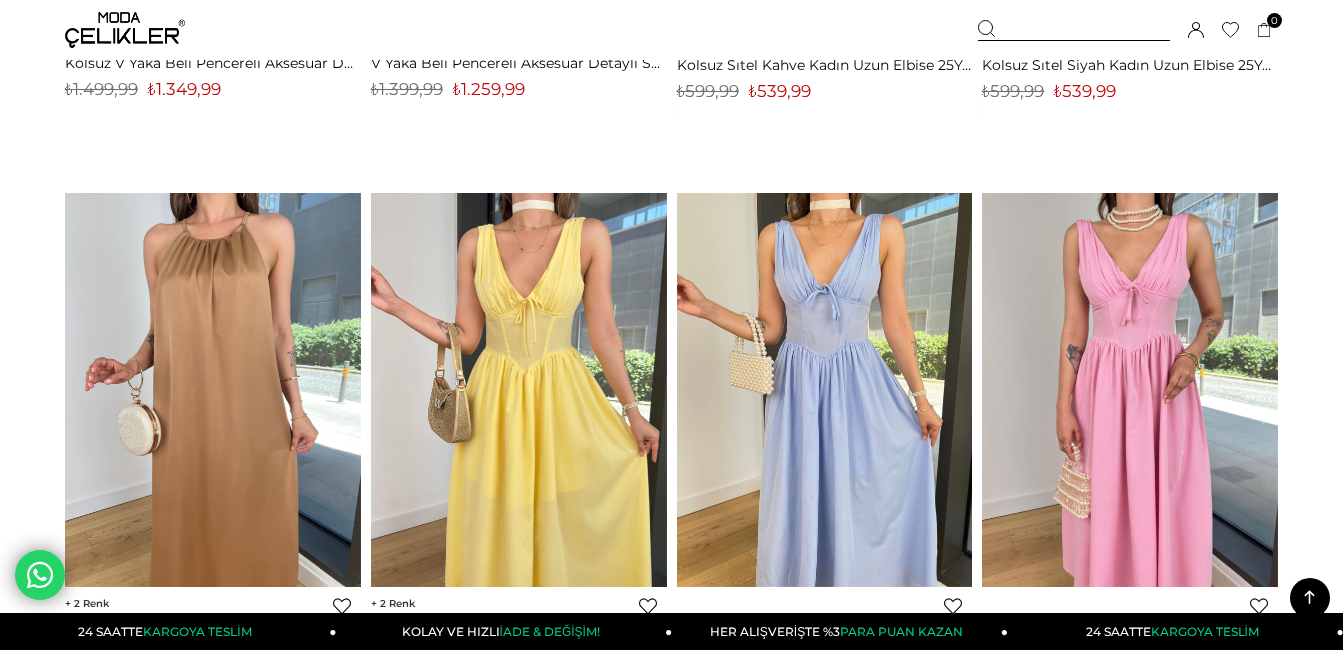 scroll, scrollTop: 1400, scrollLeft: 0, axis: vertical 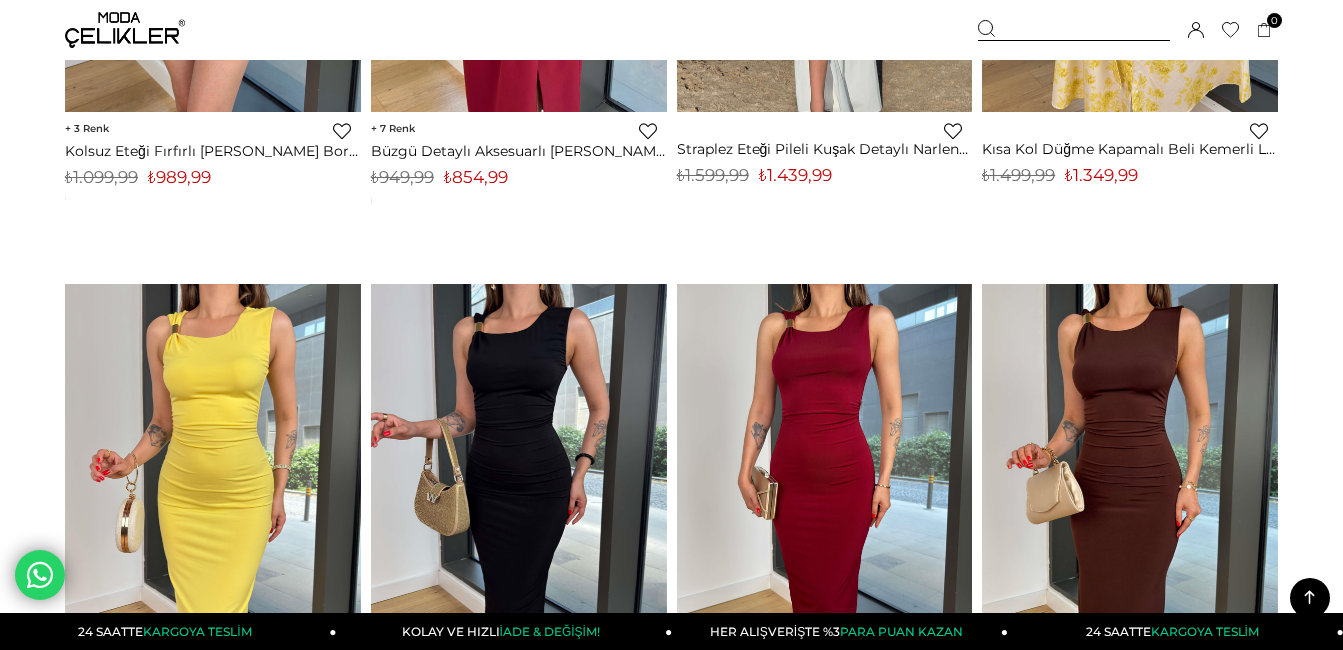 click at bounding box center [1074, 30] 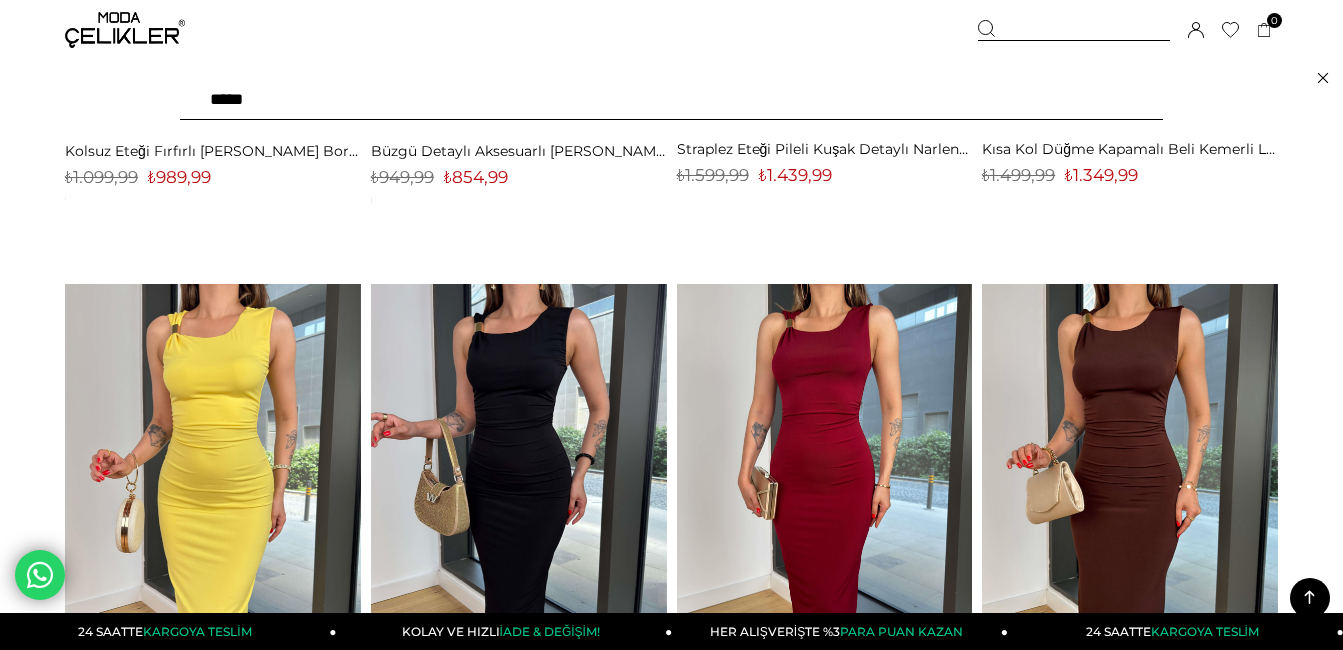 click at bounding box center (1074, 30) 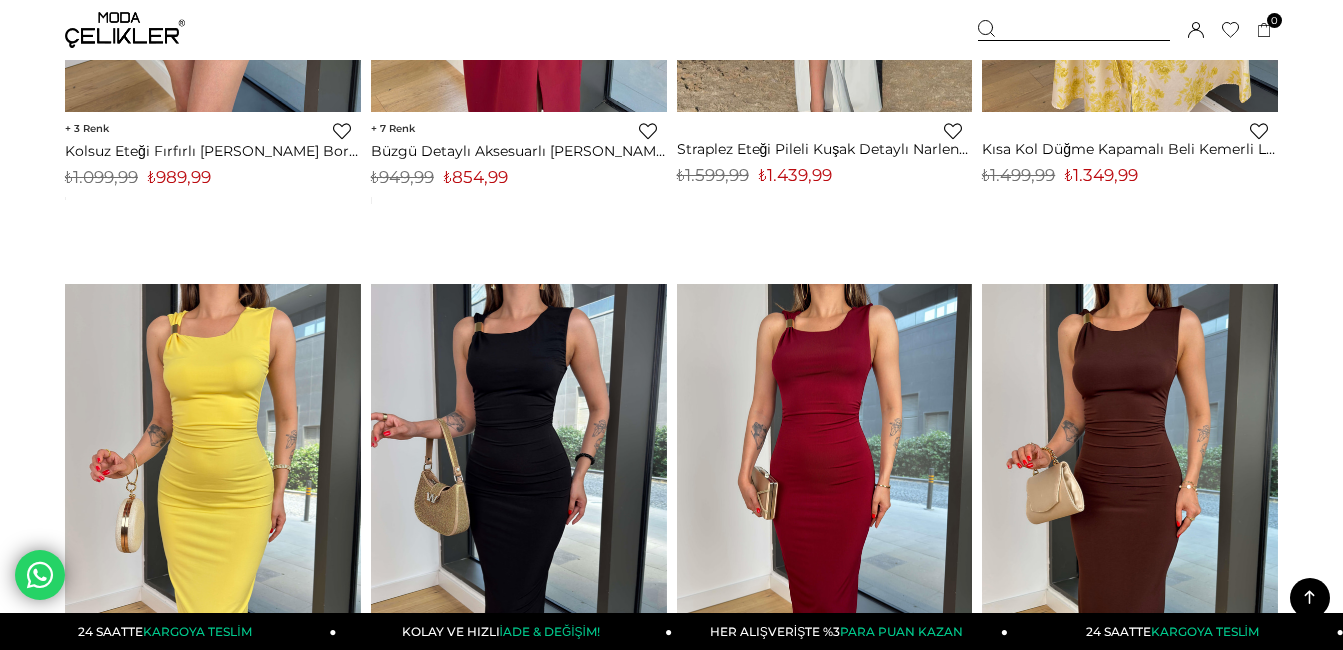 click at bounding box center [1074, 30] 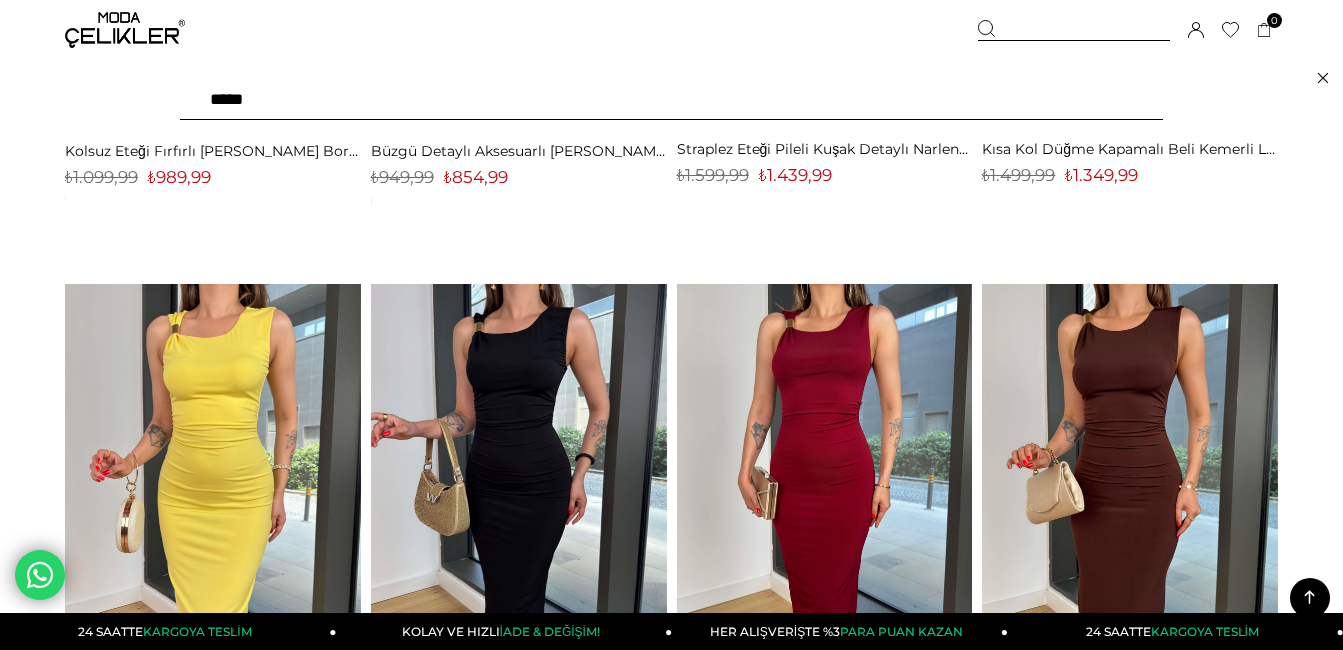 click at bounding box center [671, 100] 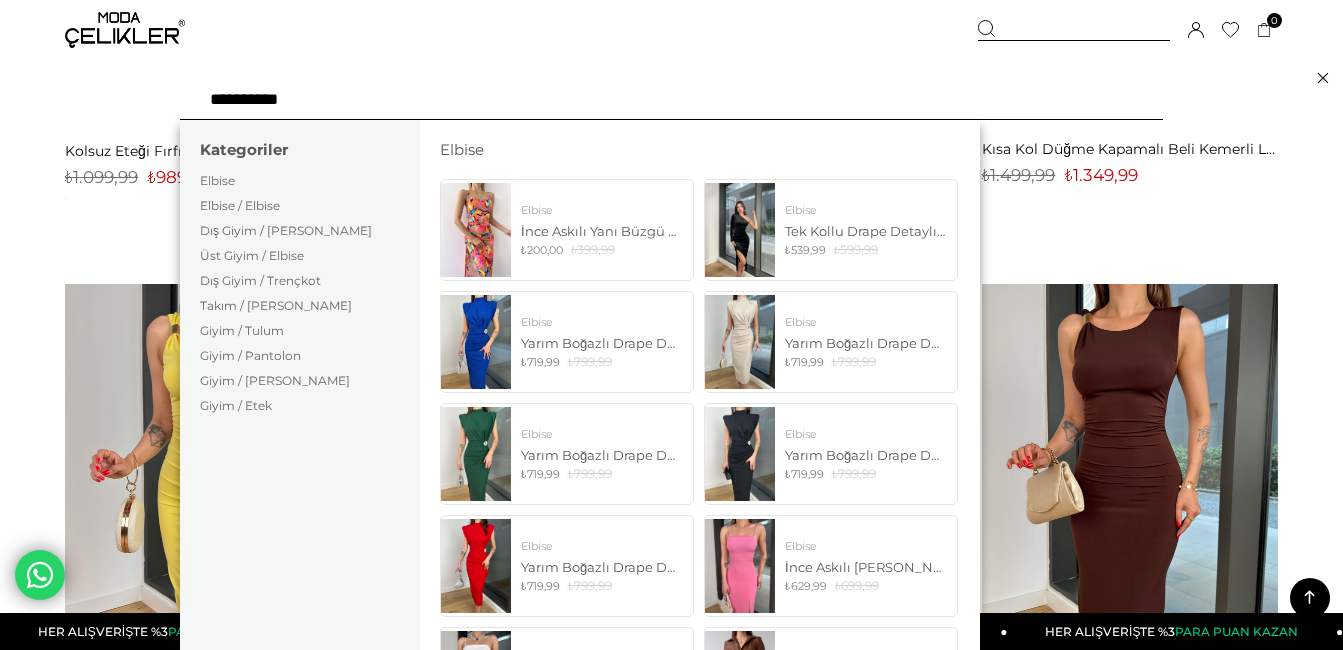 type on "**********" 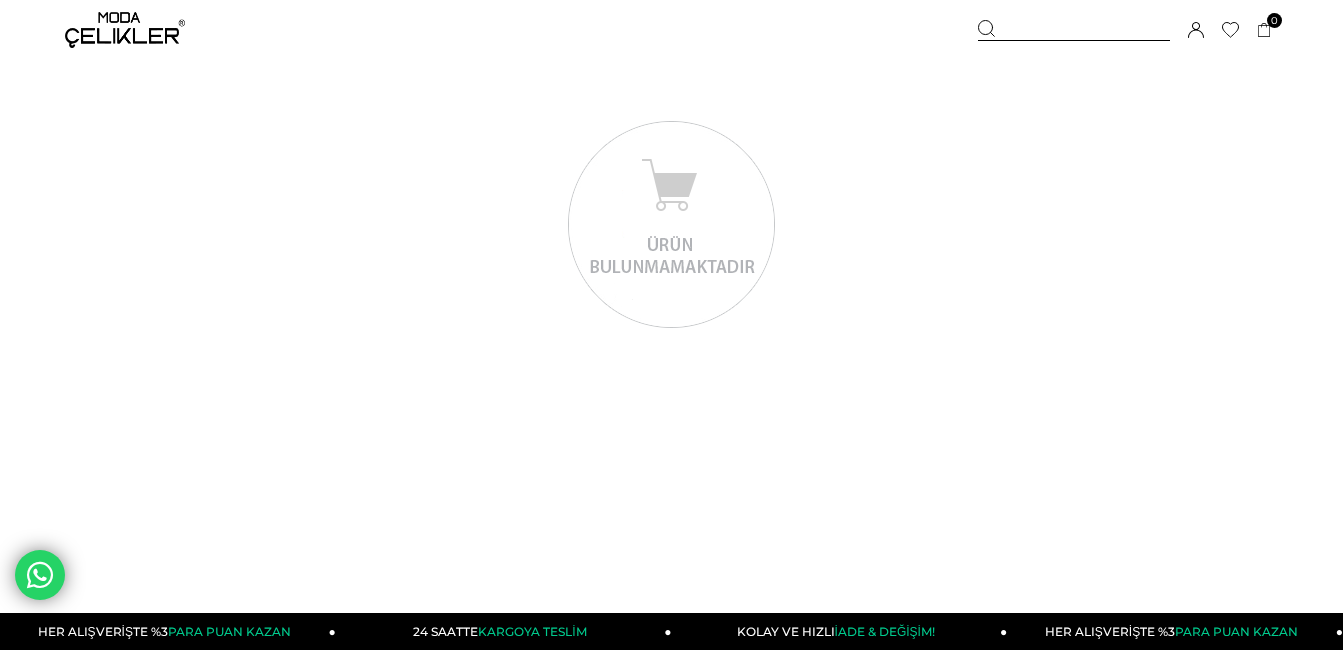 scroll, scrollTop: 0, scrollLeft: 0, axis: both 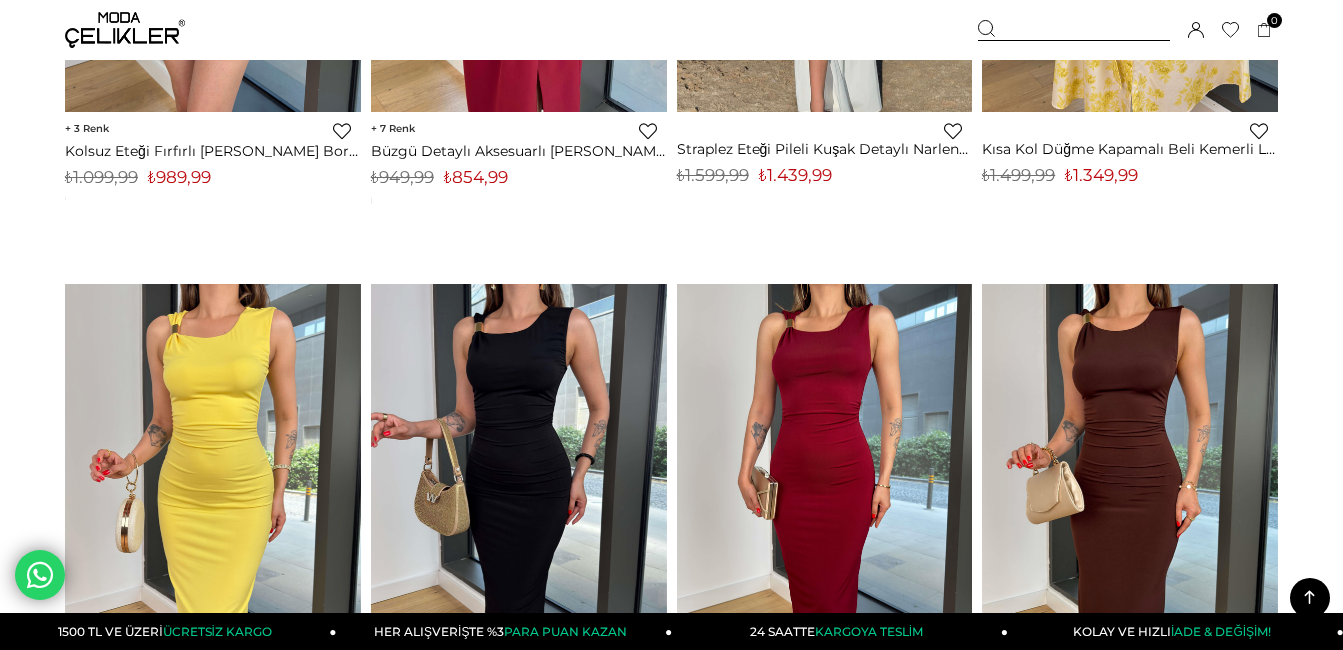 click on "Sepetim
0
Ürün
Sepetinizde ürün bulunmamaktadır.
Genel Toplam :
Sepetim
SİPARİŞİ TAMAMLA
Üye Girişi
Üye Ol
Google İle Bağlan" at bounding box center (1128, 30) 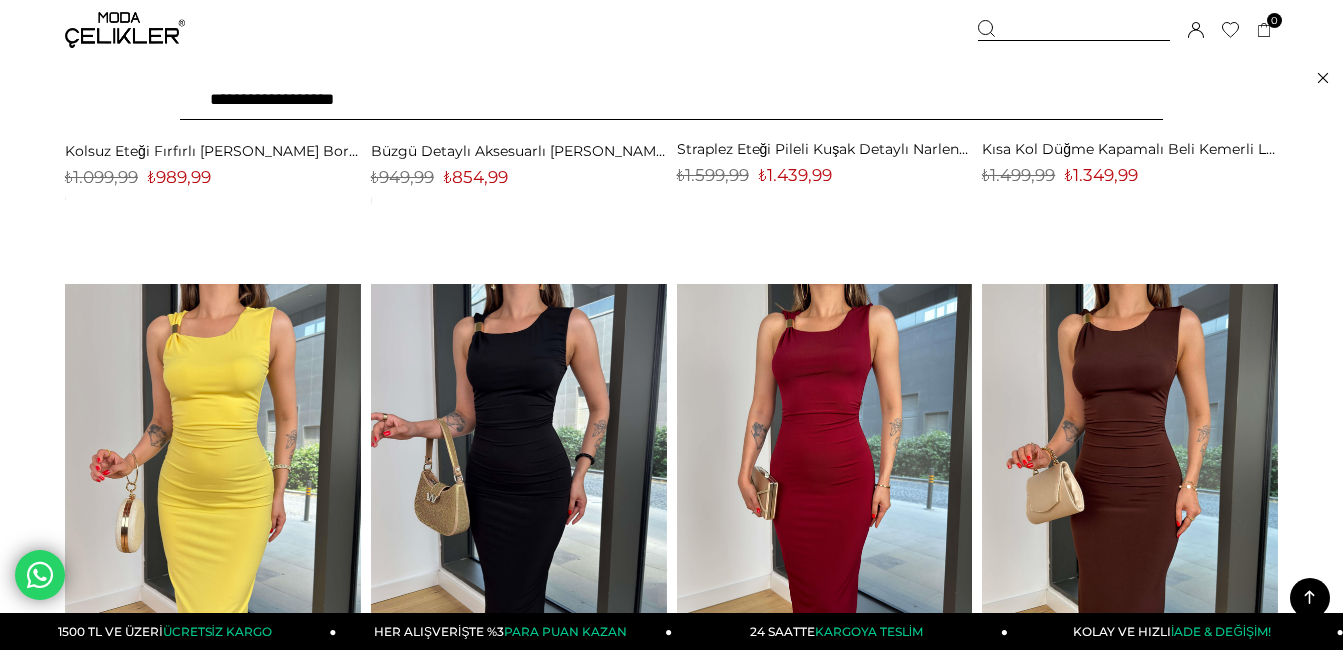 type on "**********" 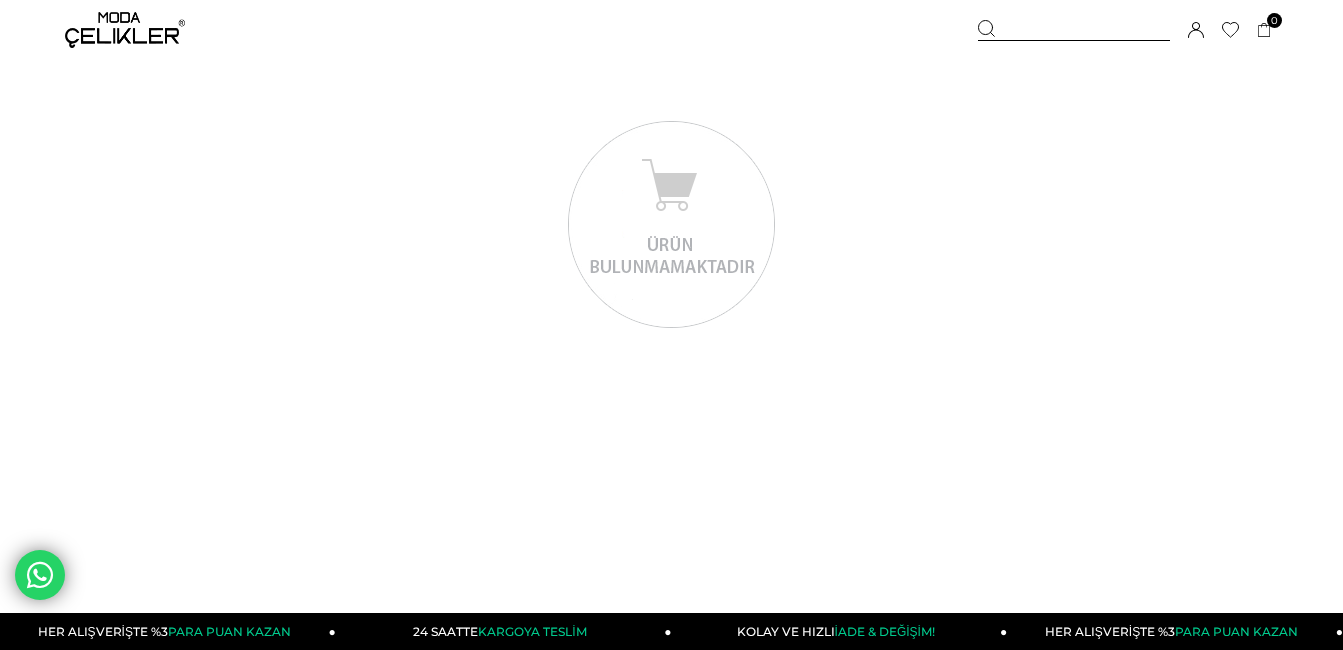 click at bounding box center (1074, 30) 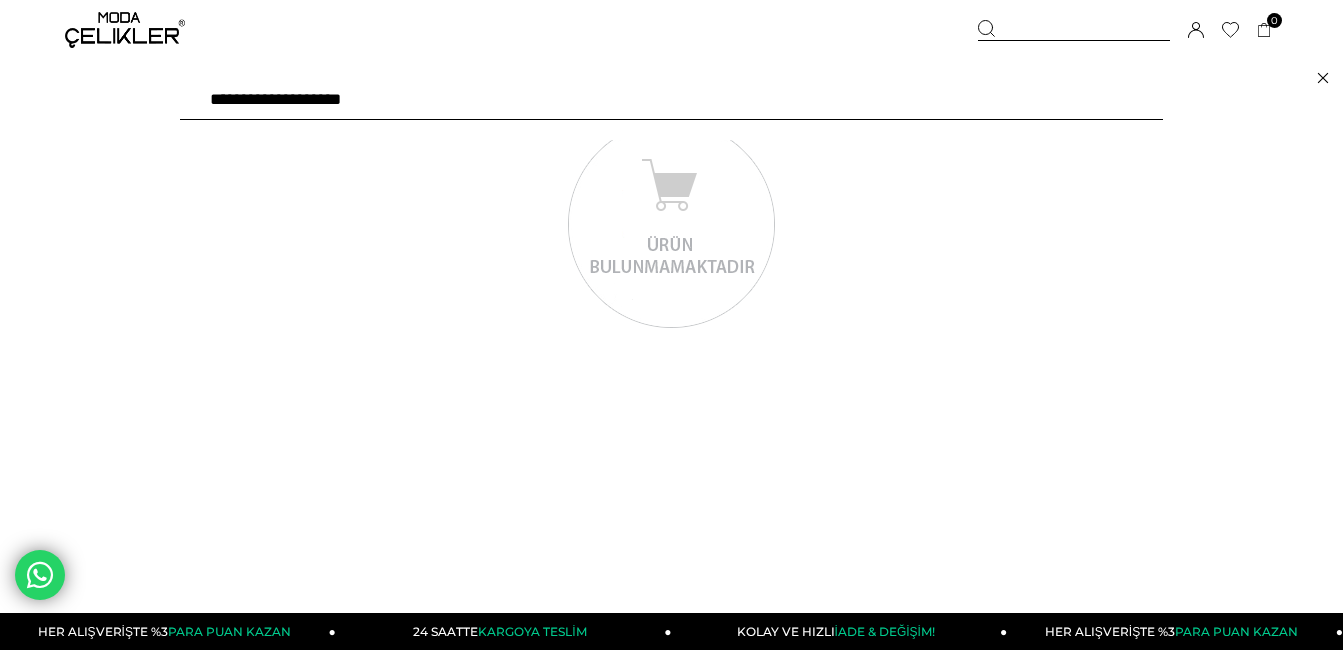 scroll, scrollTop: 0, scrollLeft: 0, axis: both 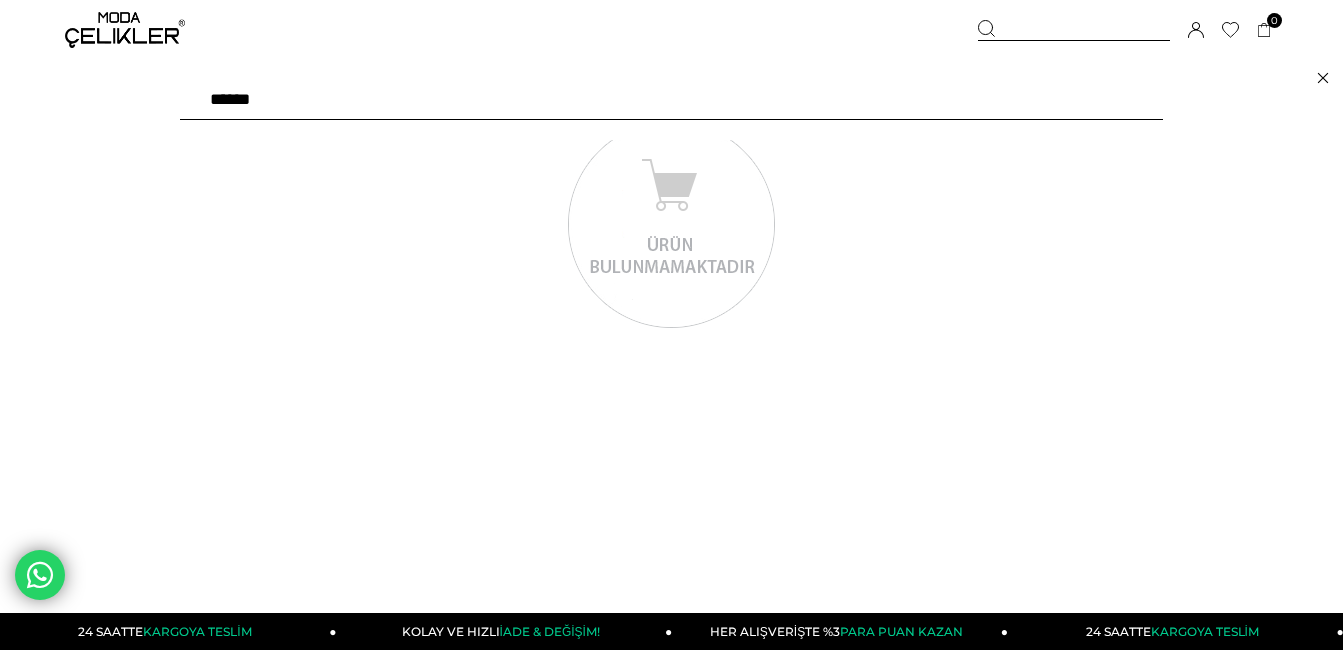 type on "*******" 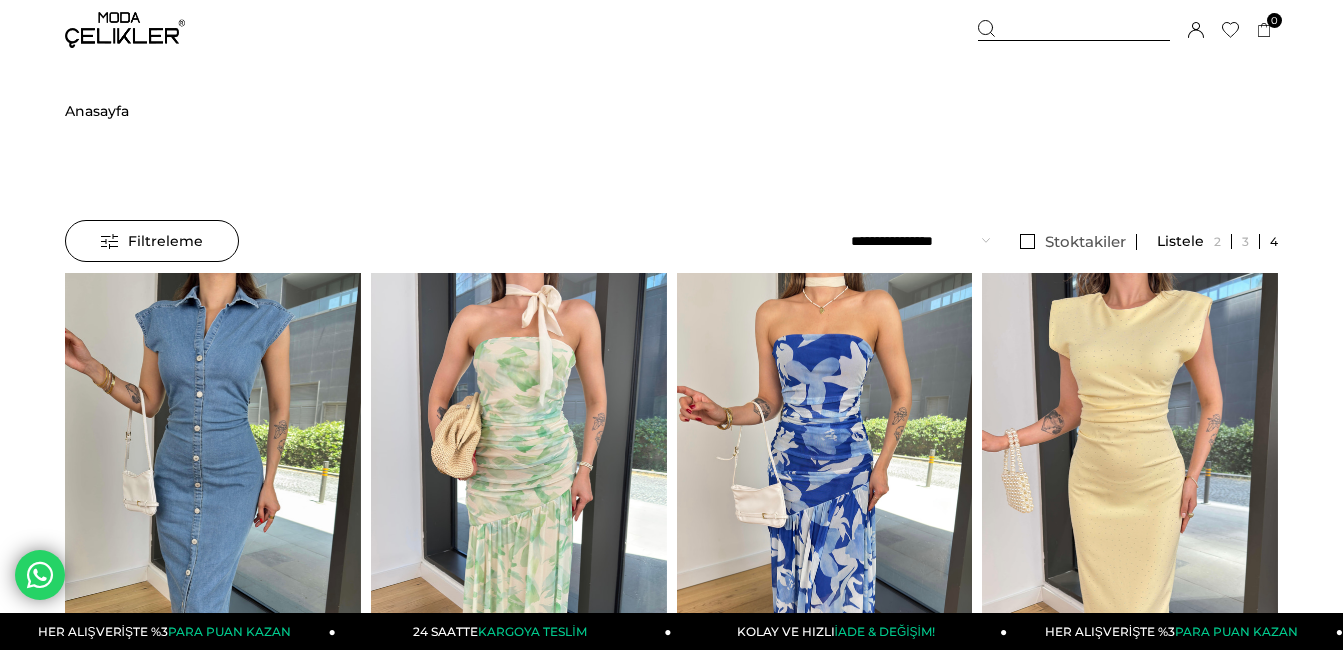 scroll, scrollTop: 0, scrollLeft: 0, axis: both 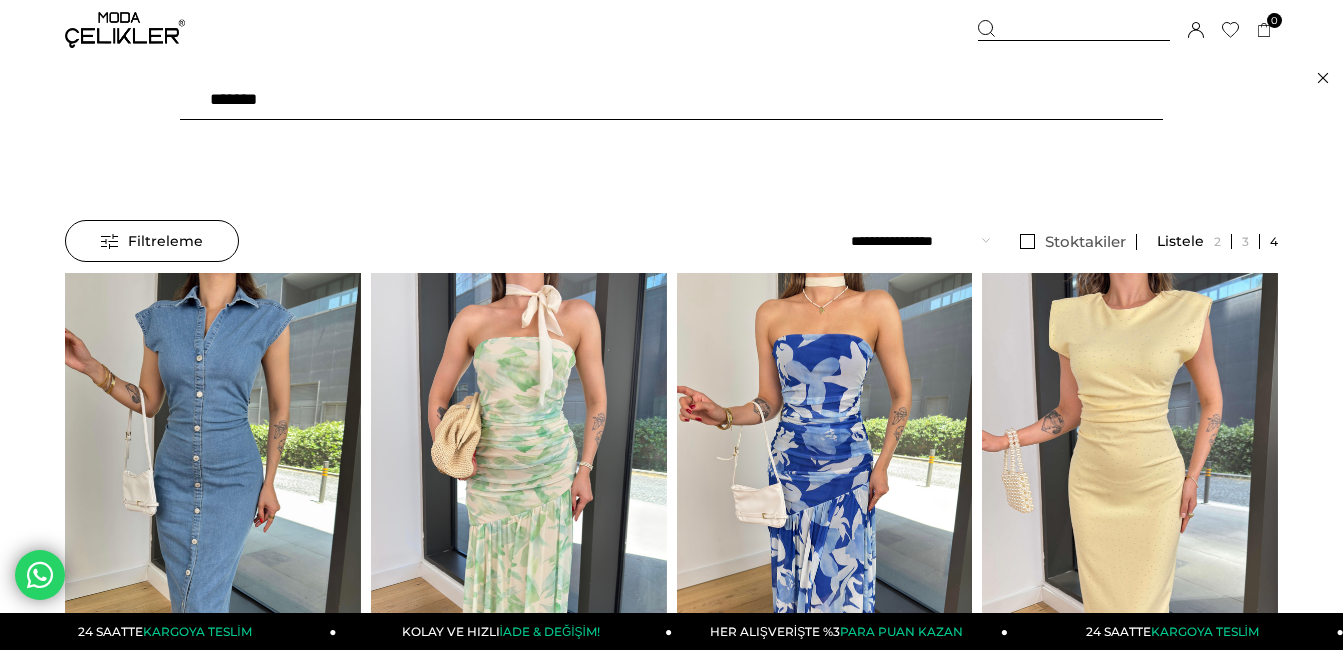 click on "*******" at bounding box center [671, 100] 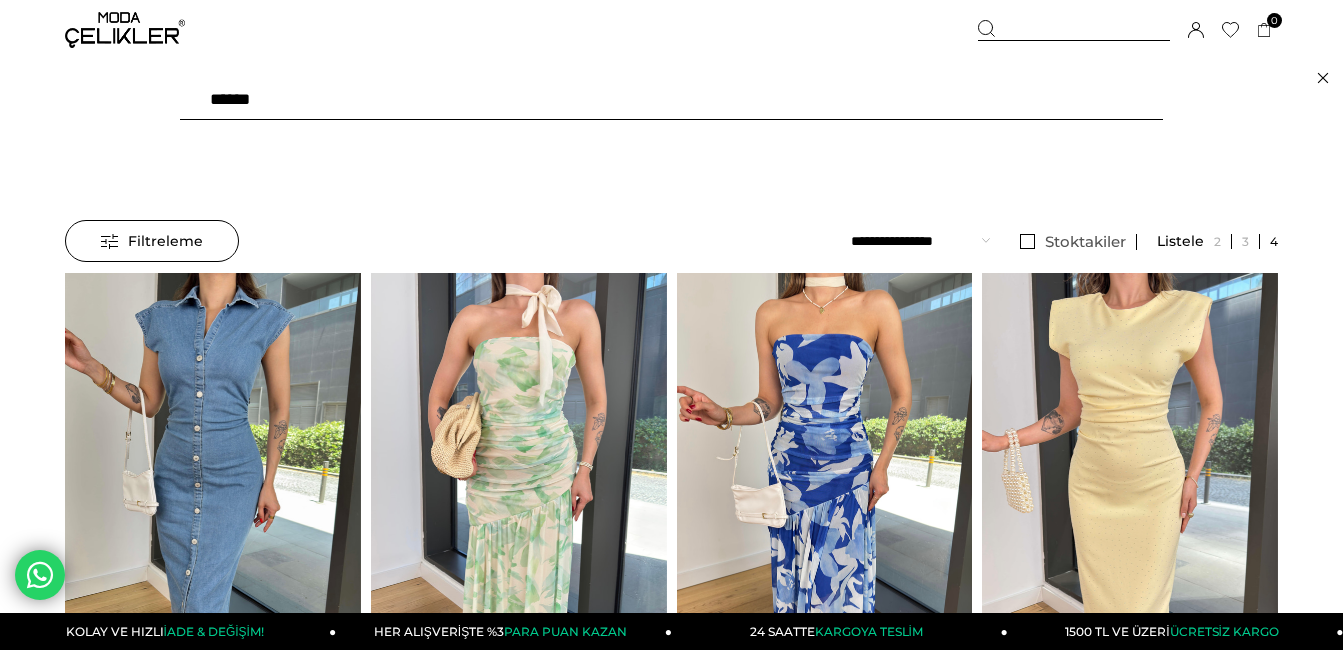type on "******" 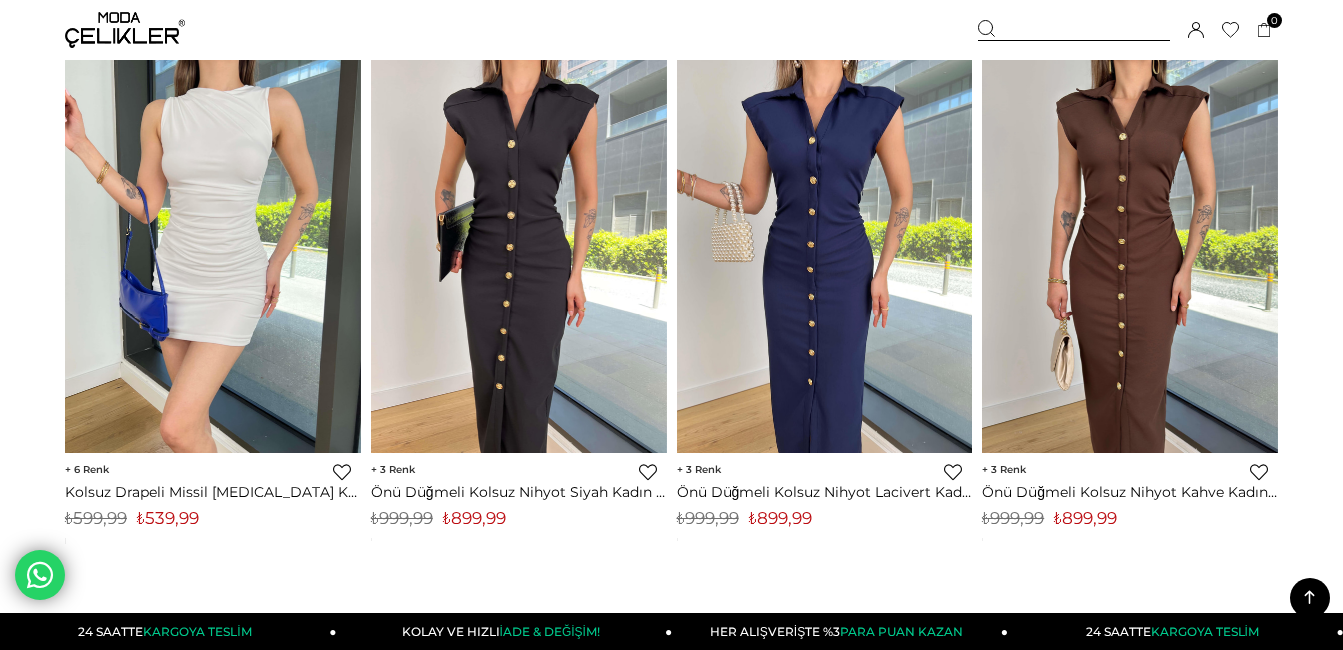 scroll, scrollTop: 1938, scrollLeft: 0, axis: vertical 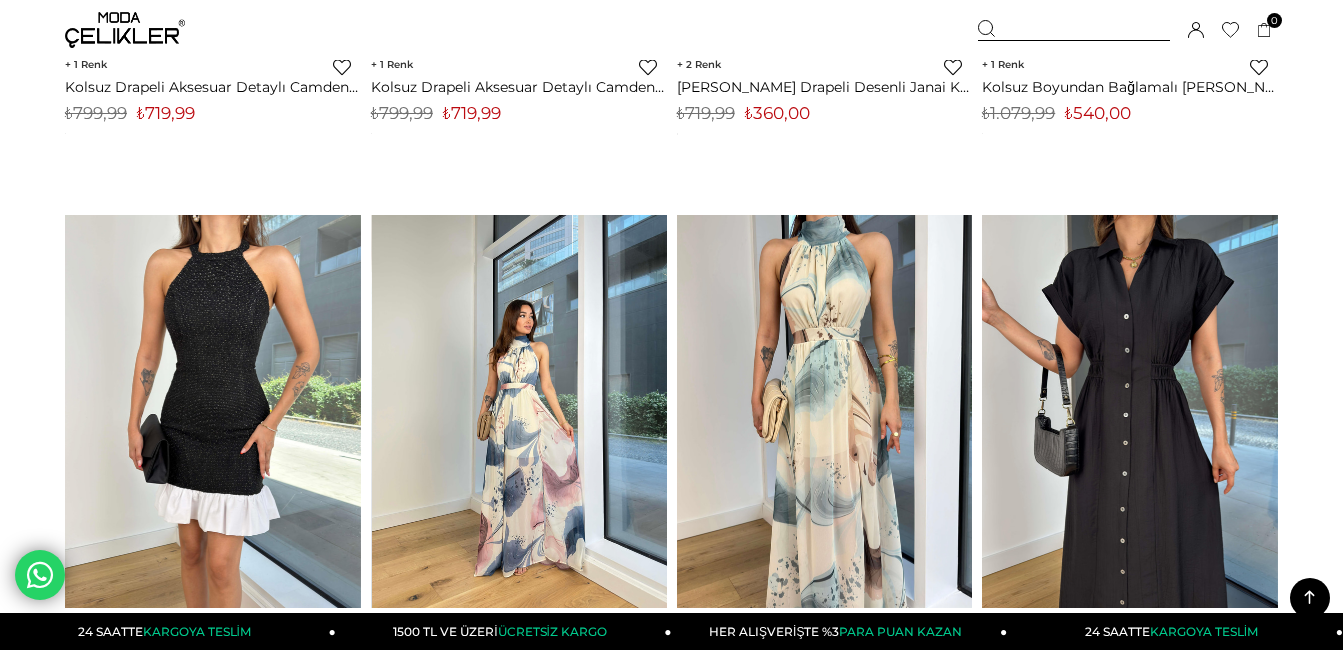 click at bounding box center (520, 411) 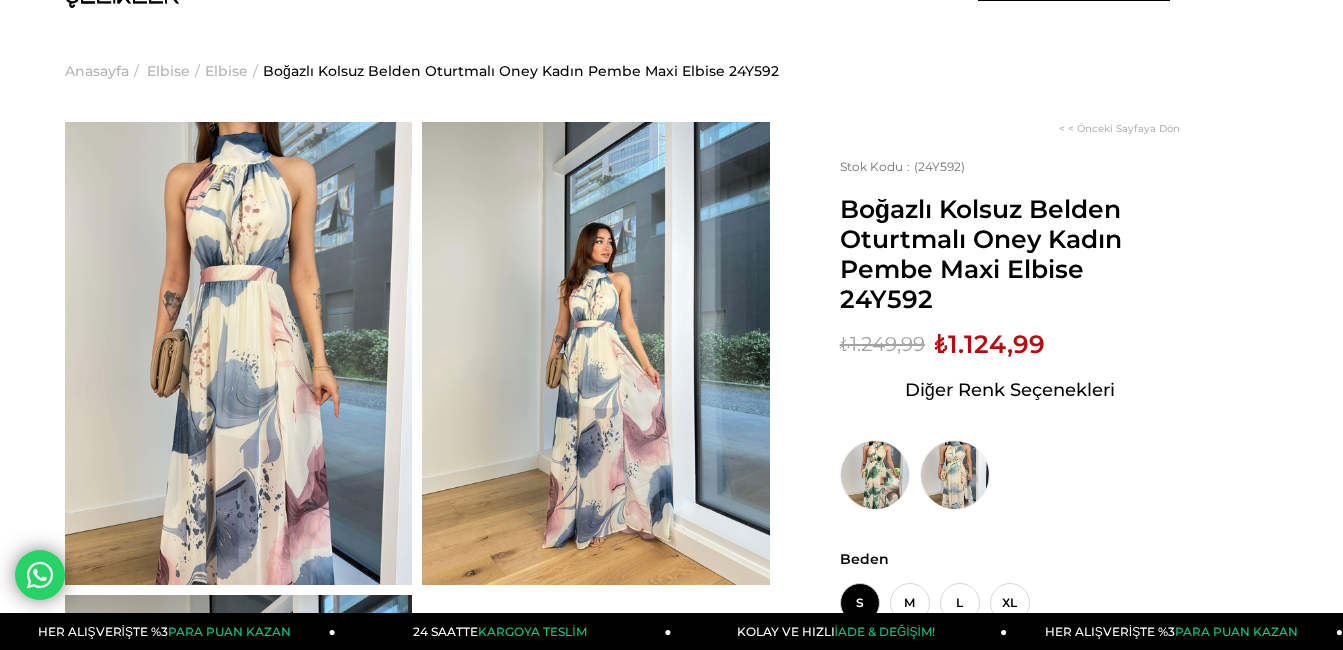 scroll, scrollTop: 160, scrollLeft: 0, axis: vertical 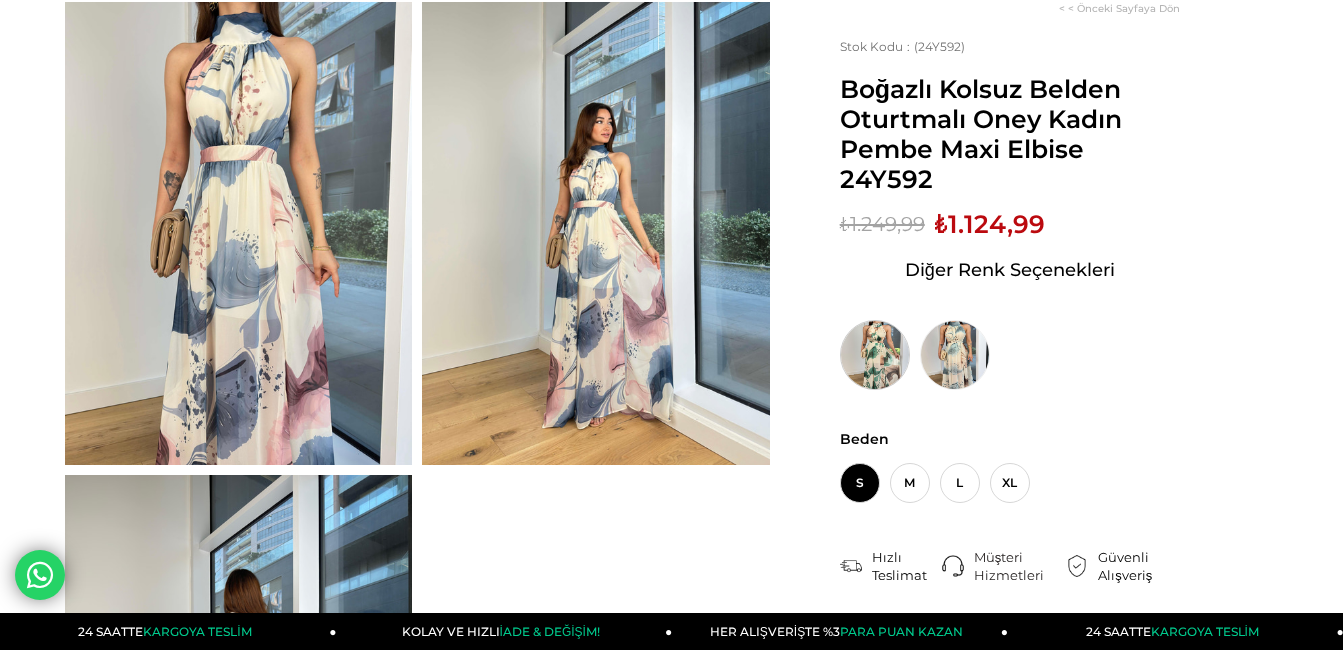 click at bounding box center (875, 355) 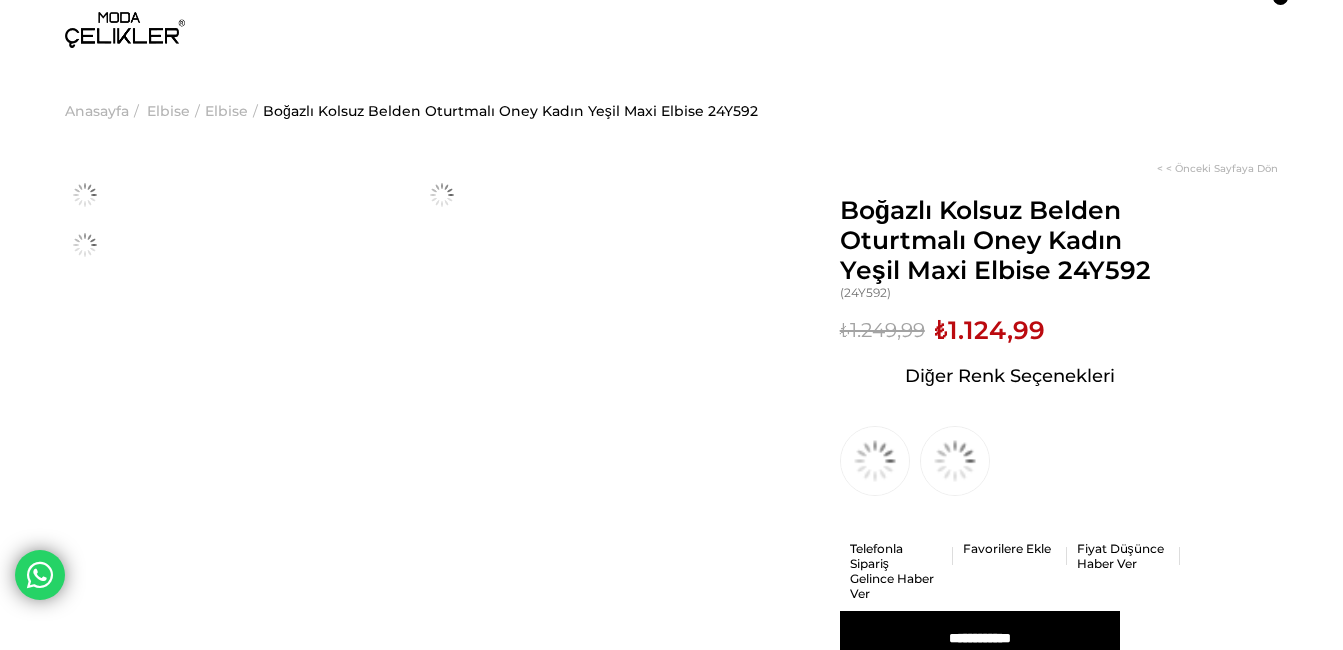 scroll, scrollTop: 0, scrollLeft: 0, axis: both 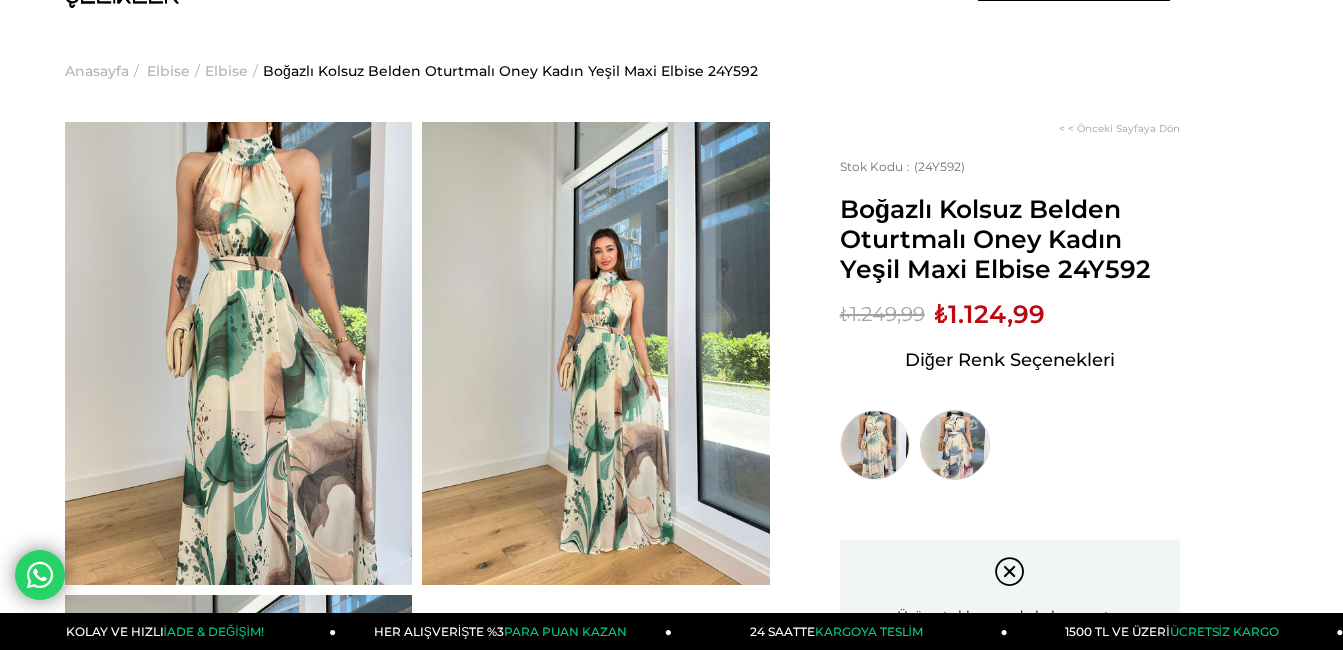click at bounding box center (955, 445) 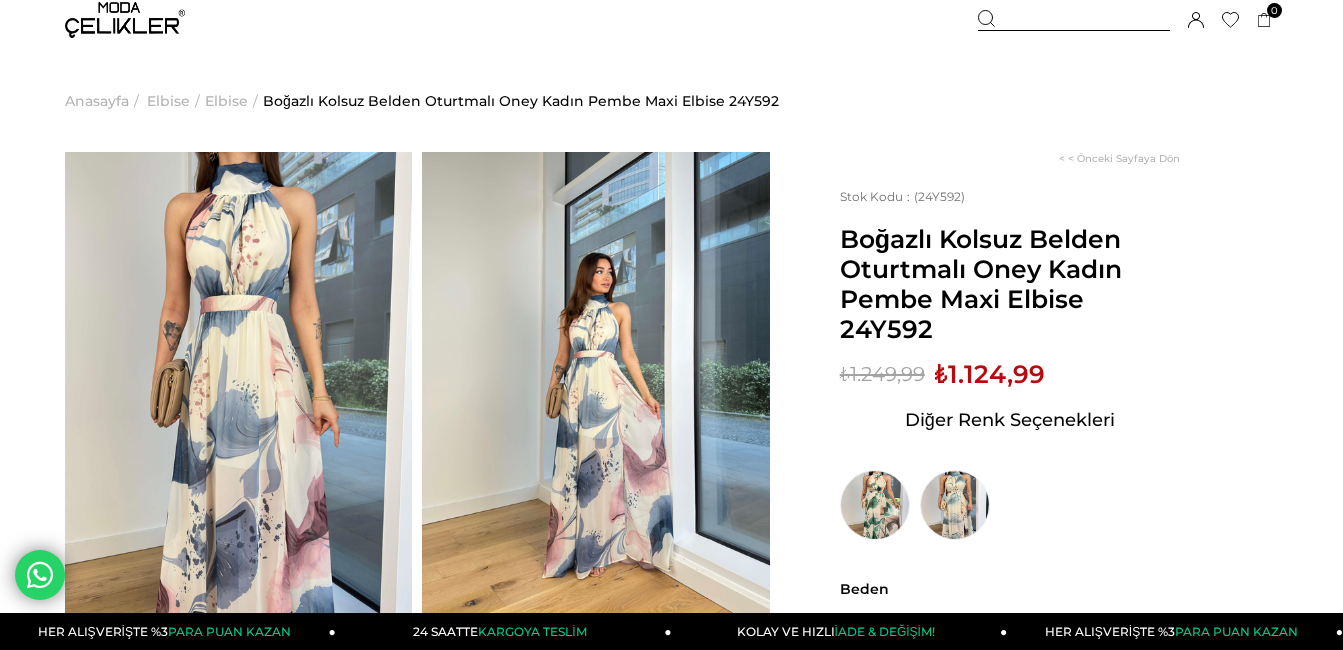 scroll, scrollTop: 40, scrollLeft: 0, axis: vertical 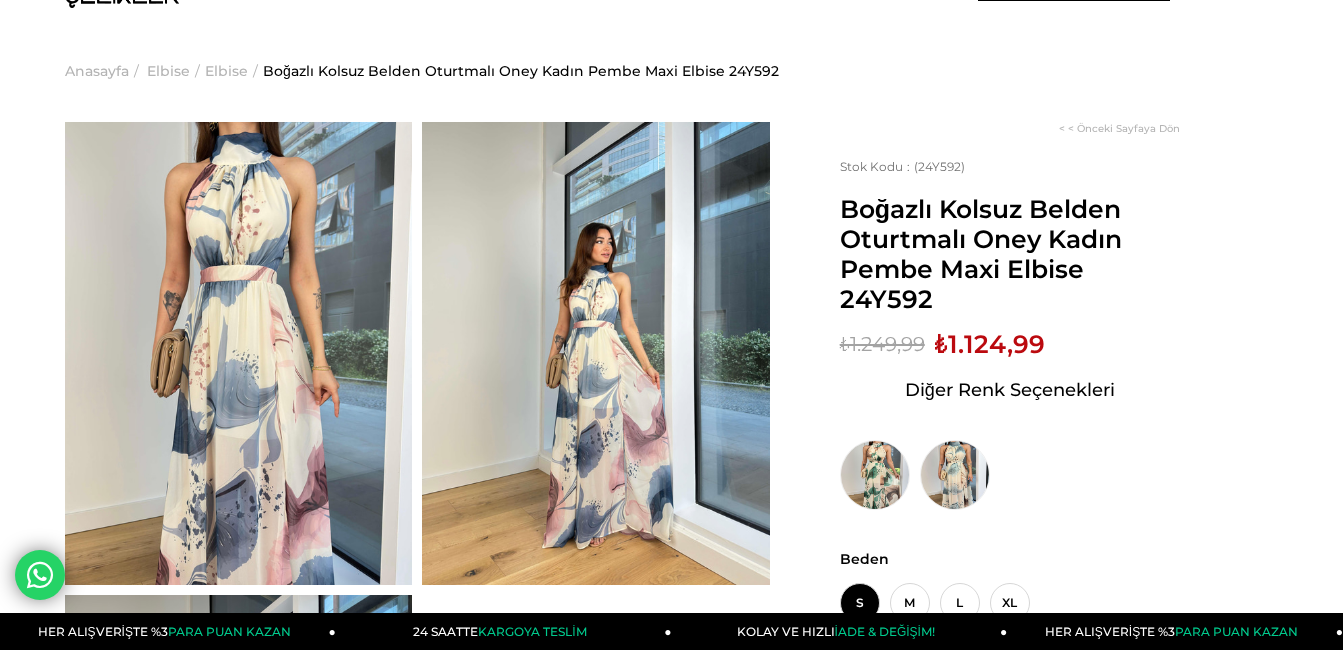 click at bounding box center [238, 353] 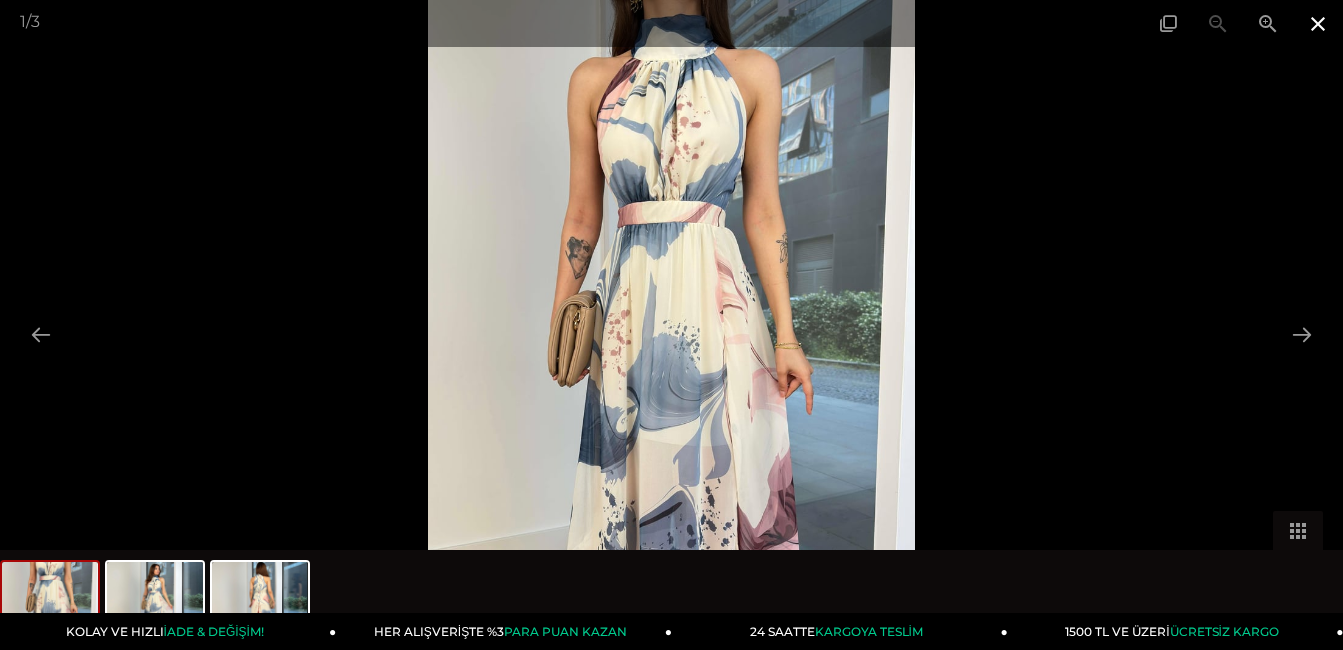 click at bounding box center [1318, 23] 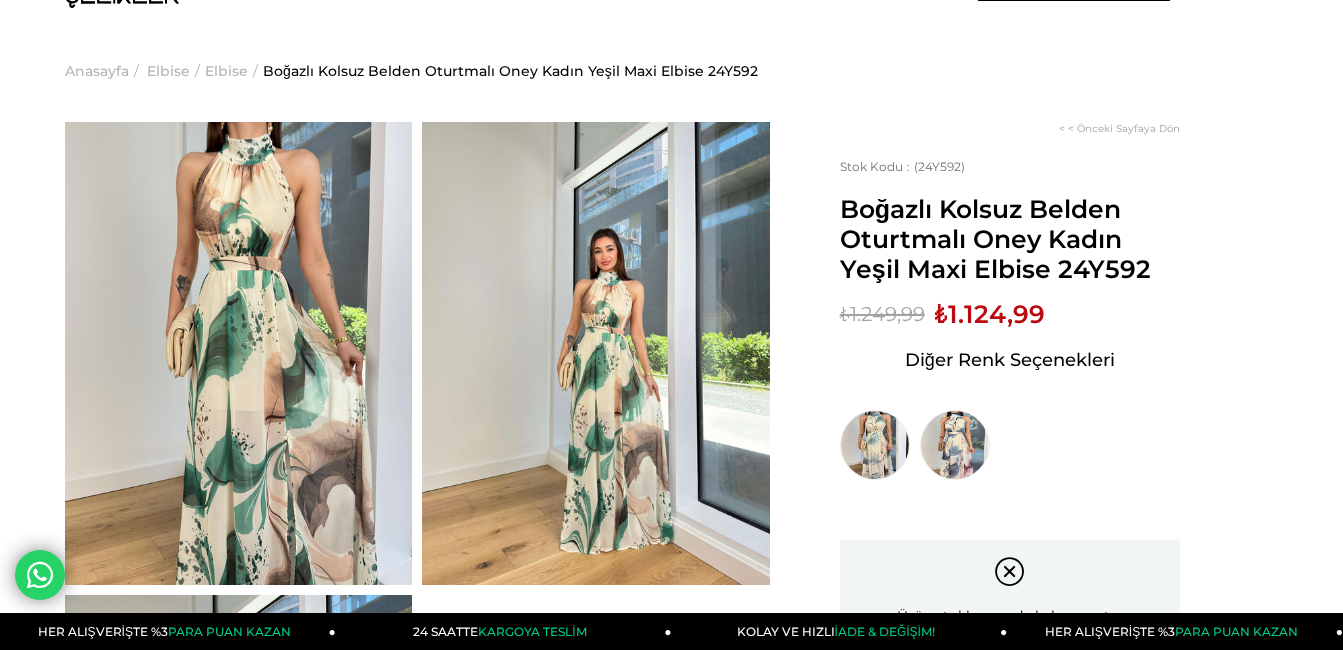 scroll, scrollTop: 40, scrollLeft: 0, axis: vertical 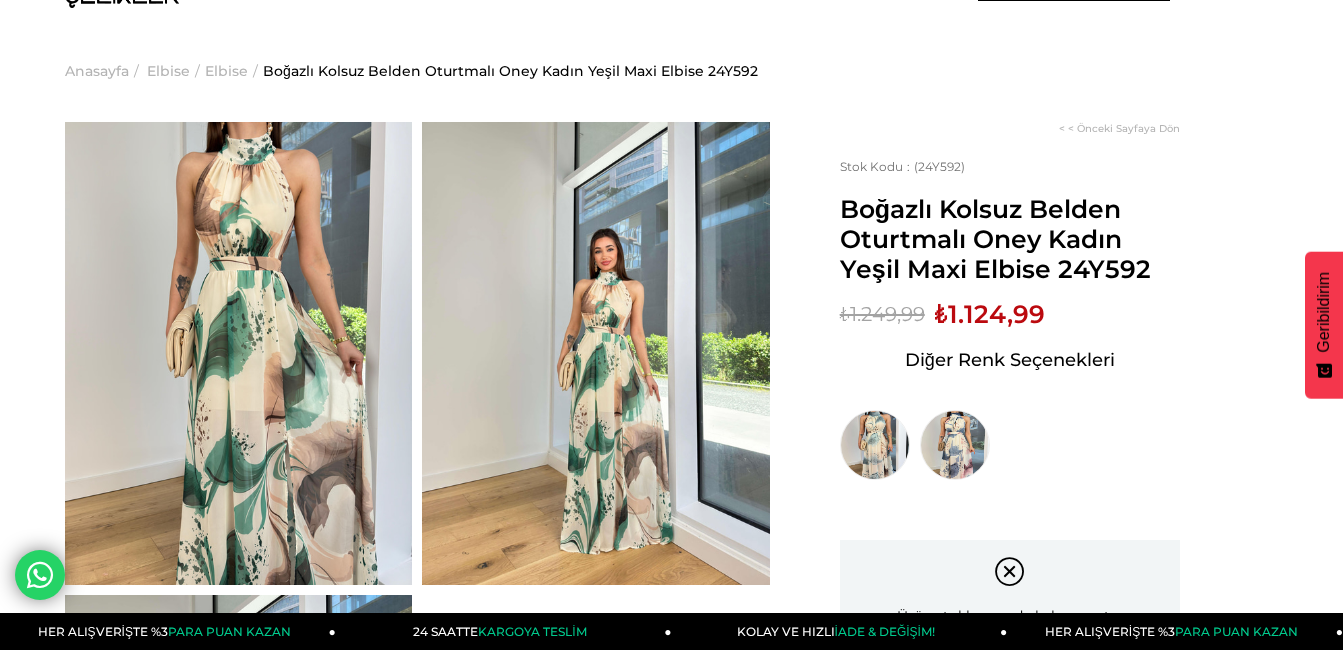 click at bounding box center [238, 353] 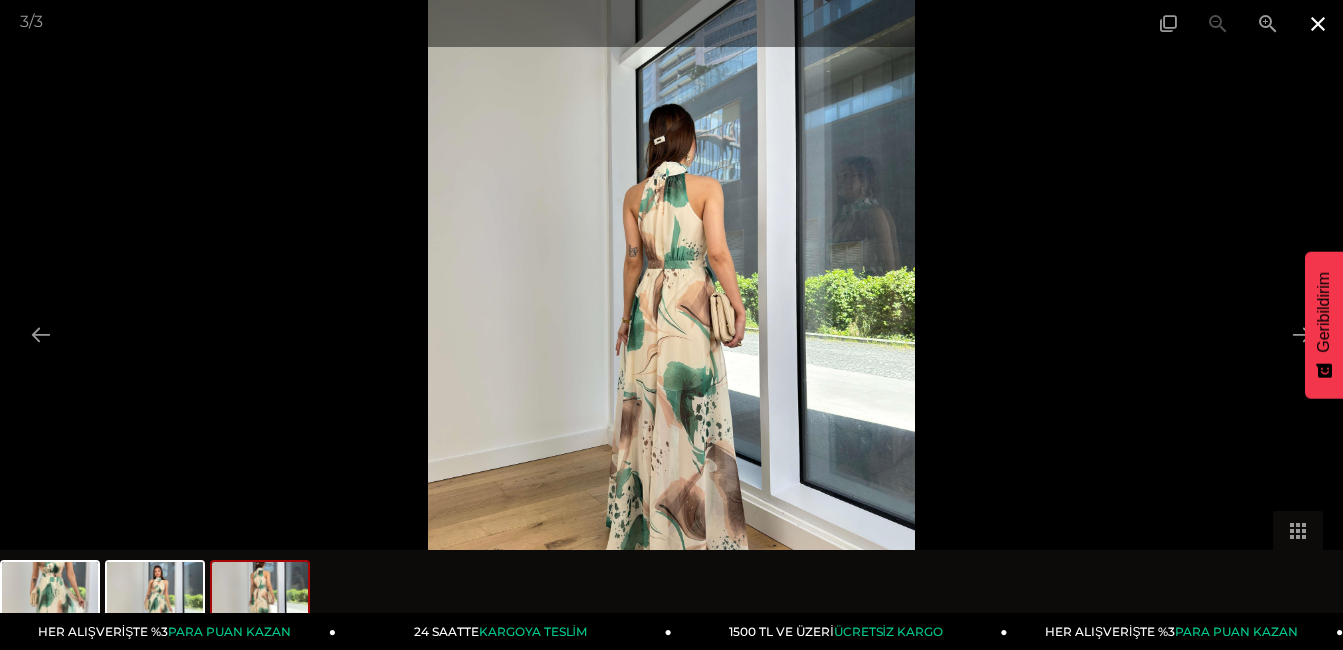 click at bounding box center (1318, 23) 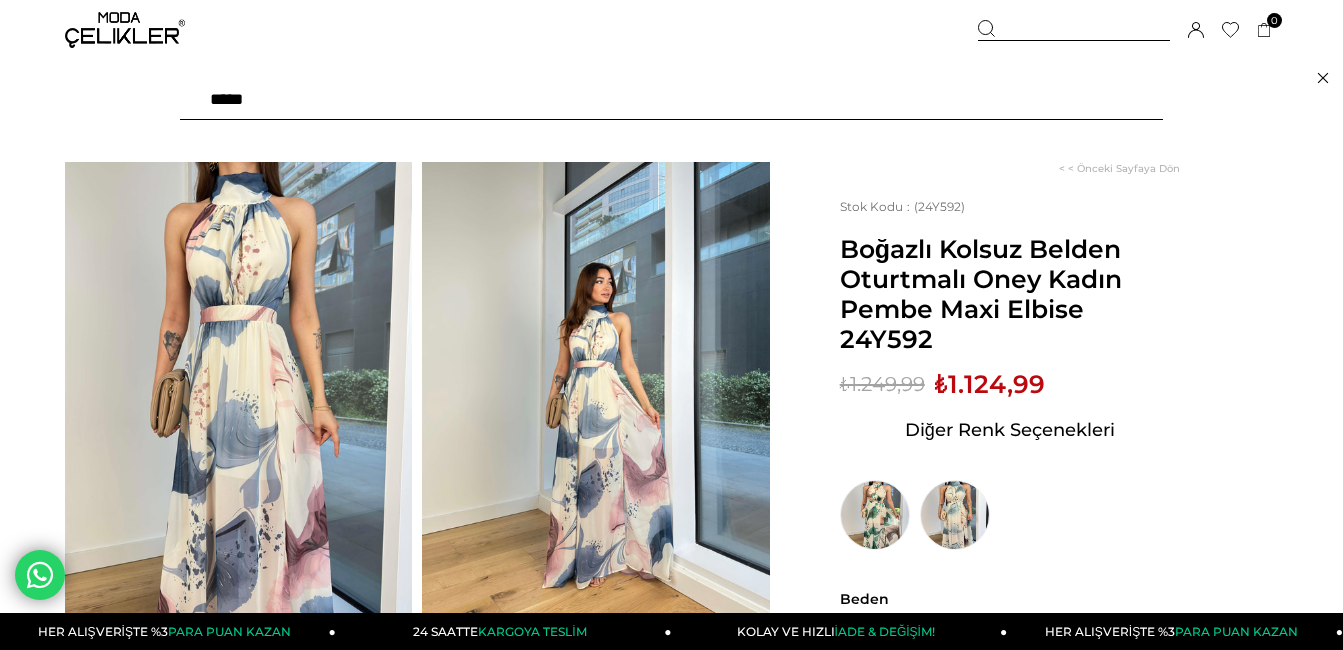 click at bounding box center [671, 100] 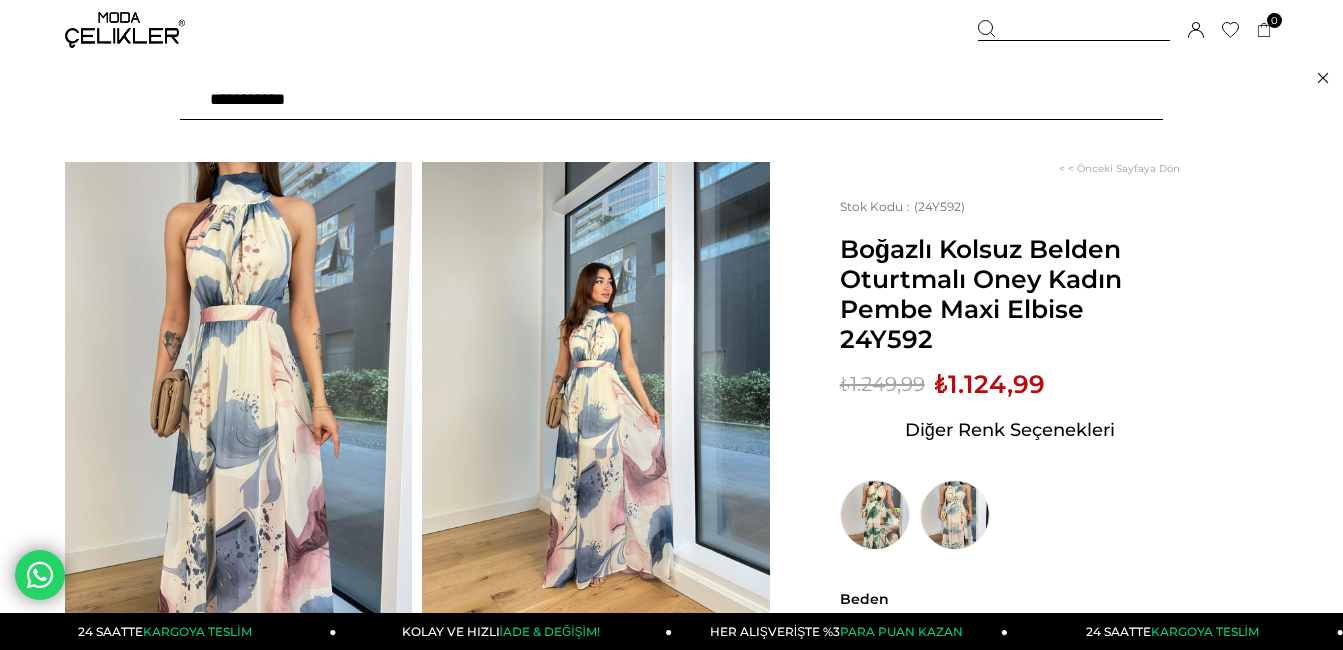 type on "**********" 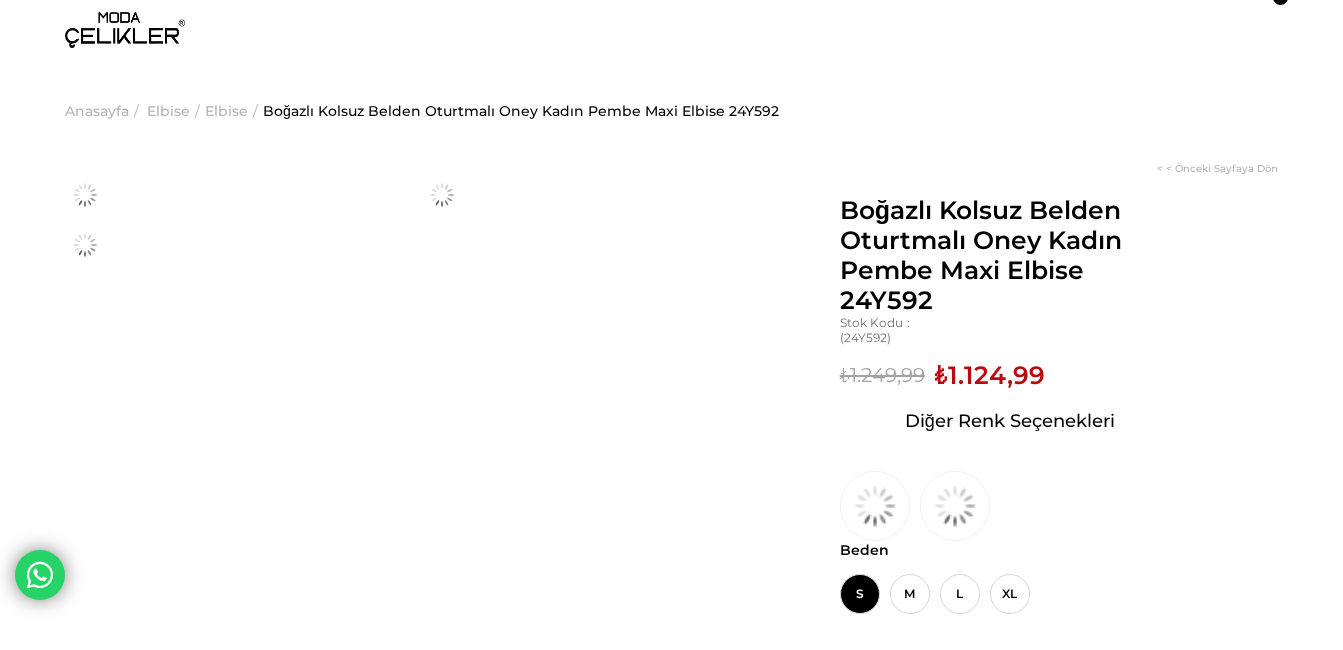 scroll, scrollTop: 0, scrollLeft: 0, axis: both 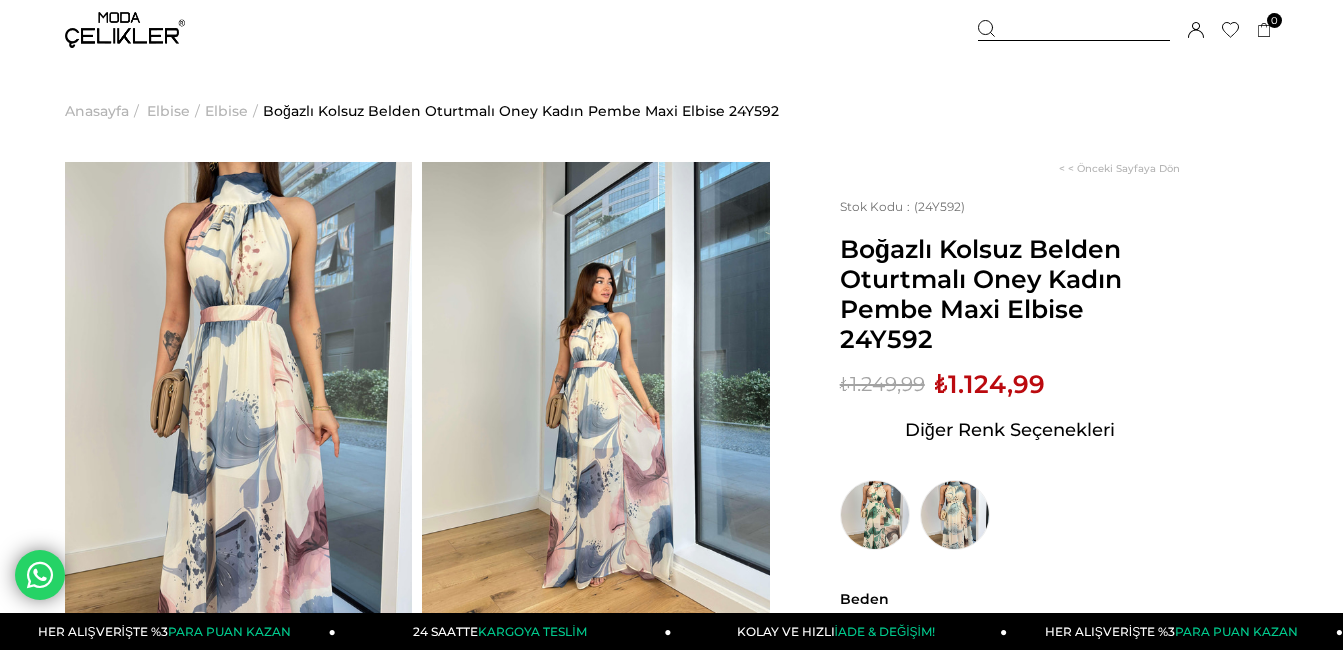 click at bounding box center [238, 393] 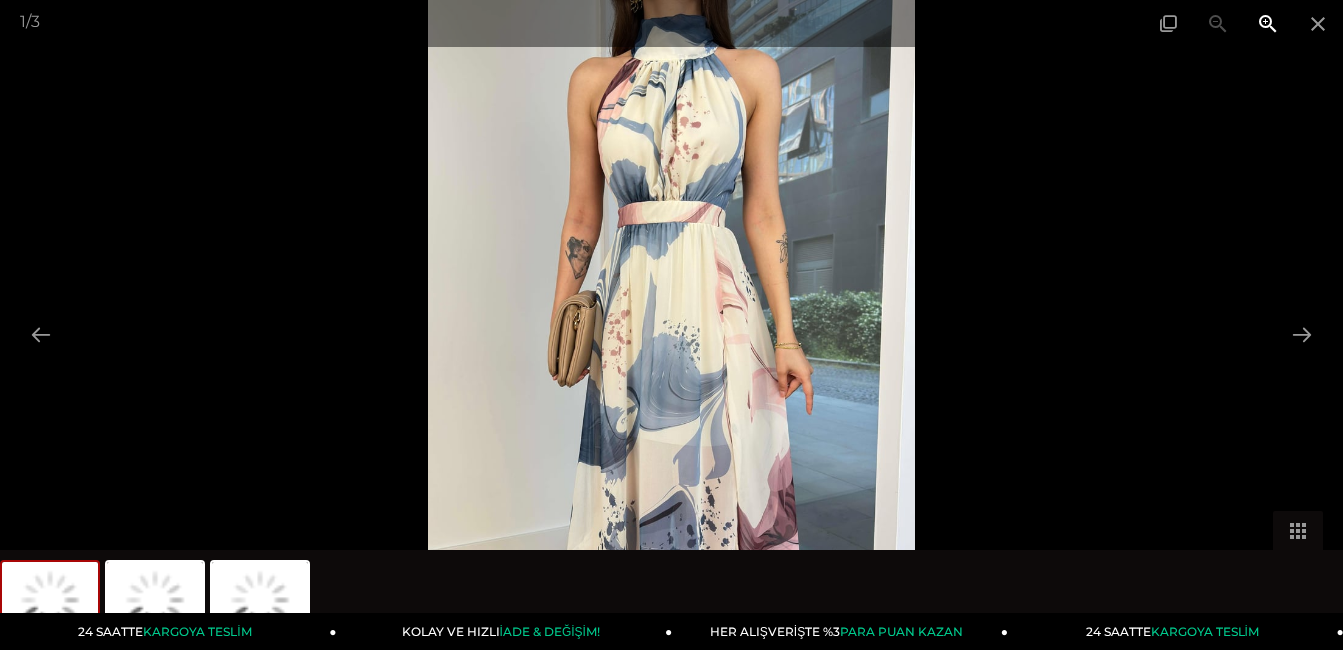 click at bounding box center (1268, 23) 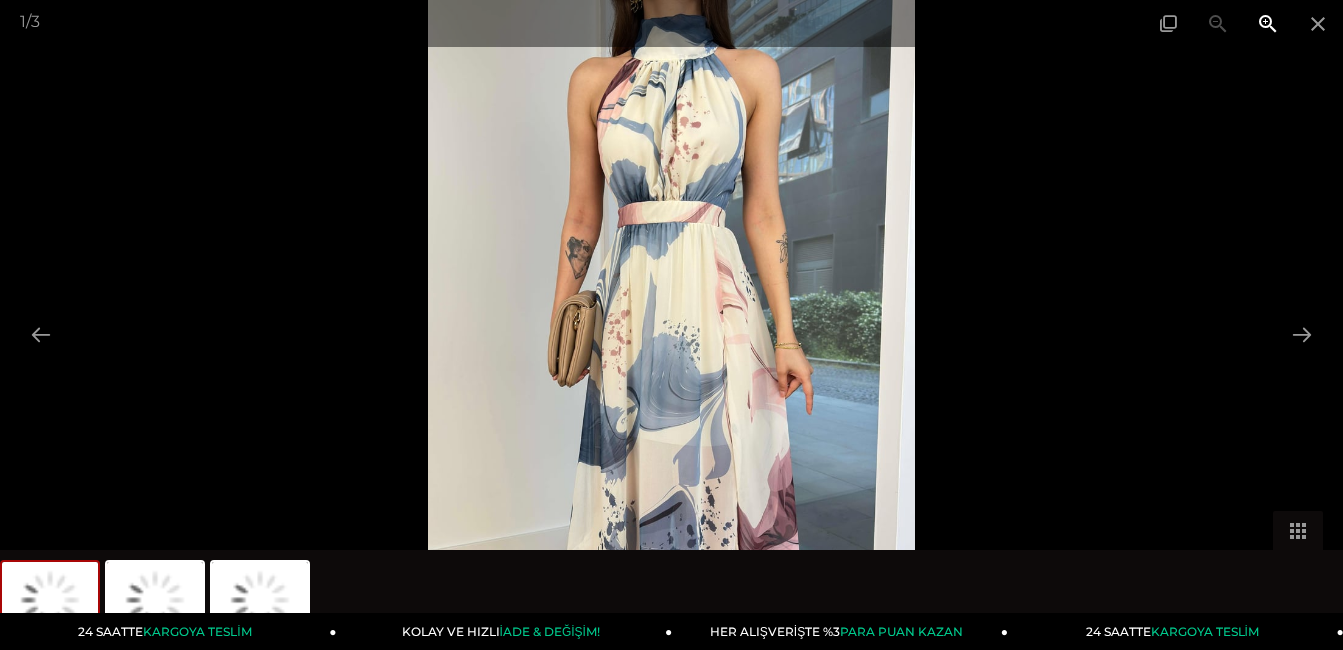 click at bounding box center (1268, 23) 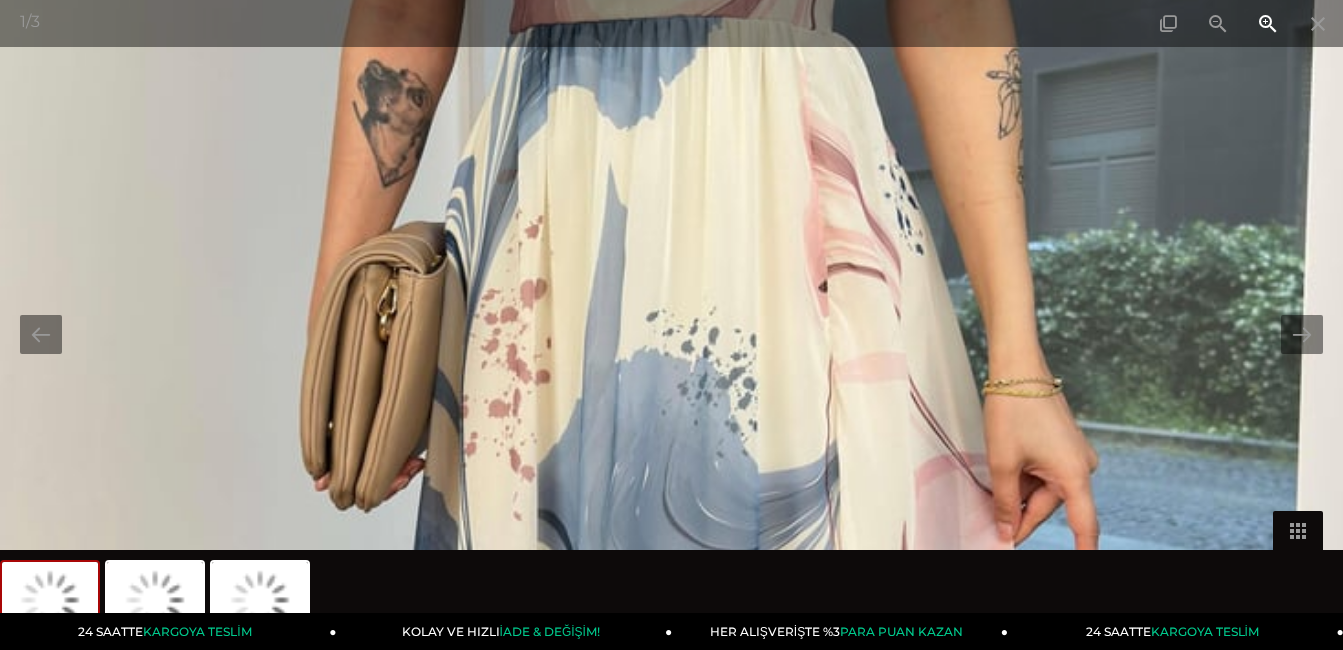 click at bounding box center [1268, 23] 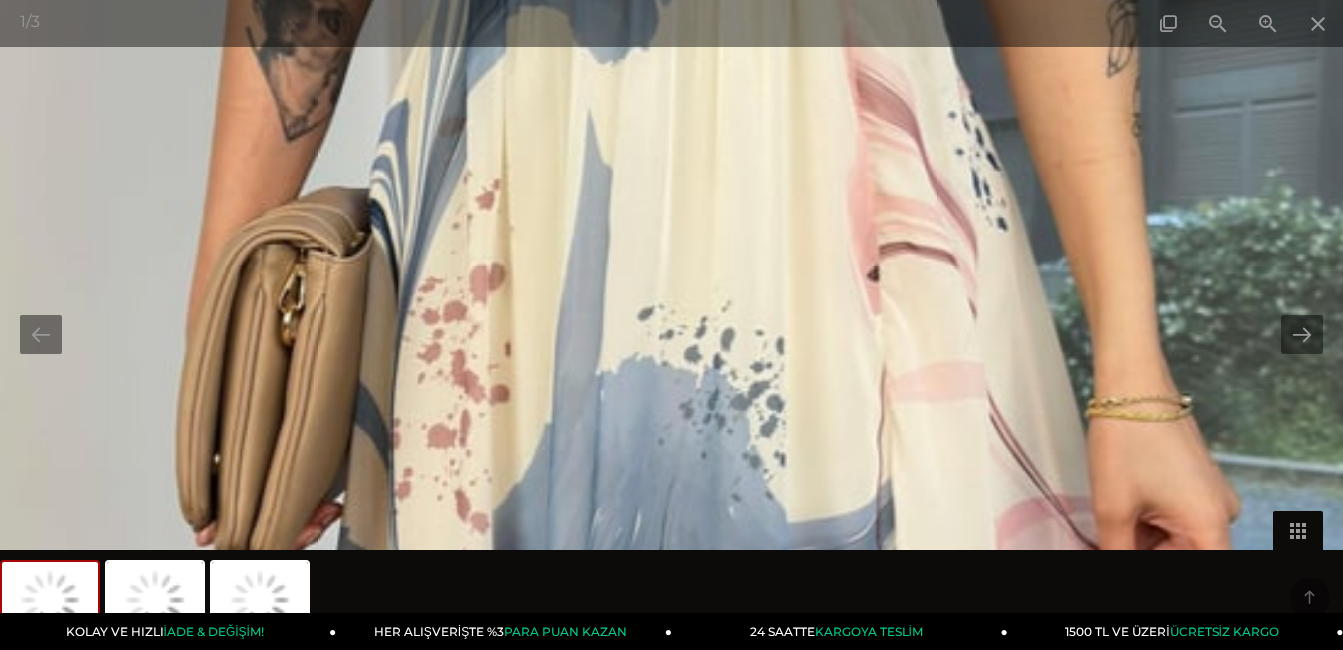 scroll, scrollTop: 476, scrollLeft: 0, axis: vertical 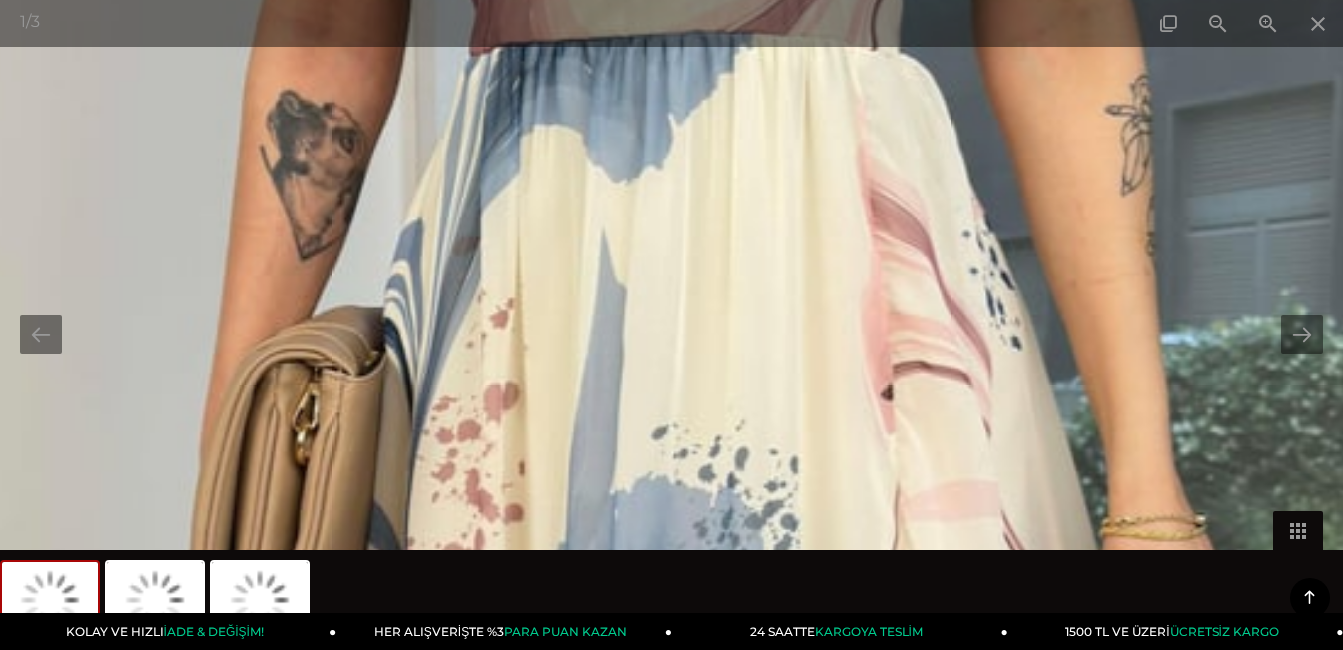 drag, startPoint x: 965, startPoint y: 131, endPoint x: 979, endPoint y: 257, distance: 126.77539 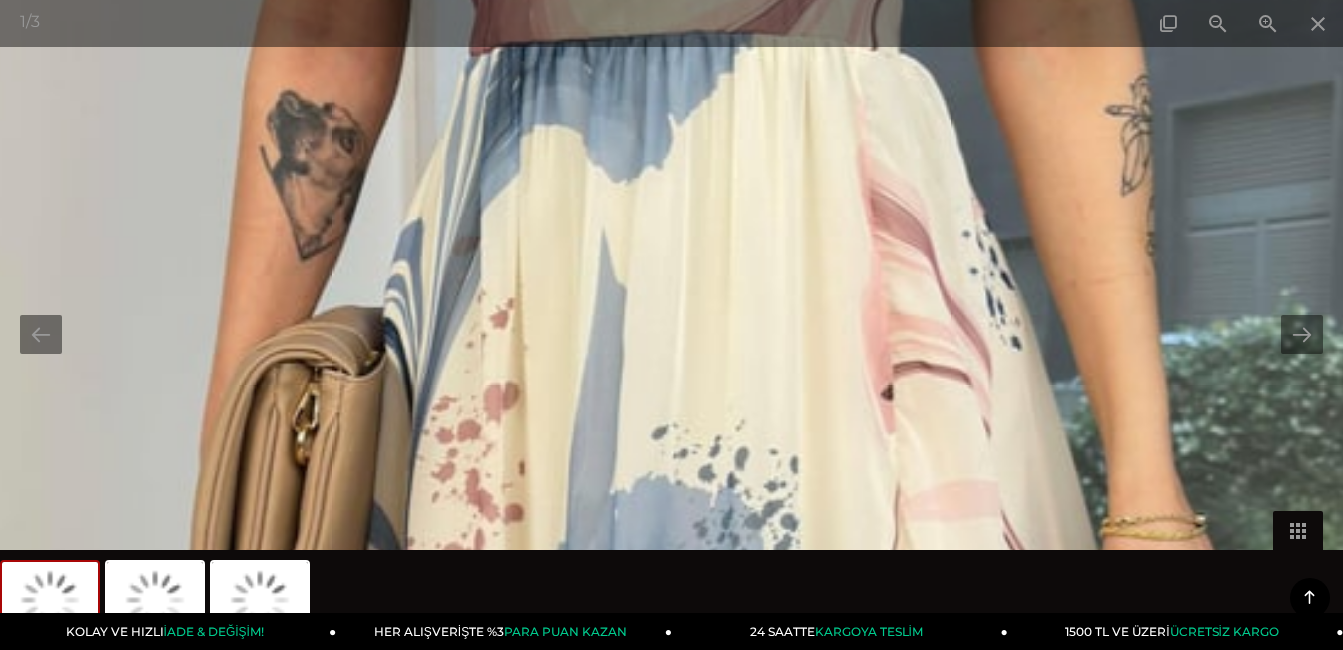 click at bounding box center (685, 444) 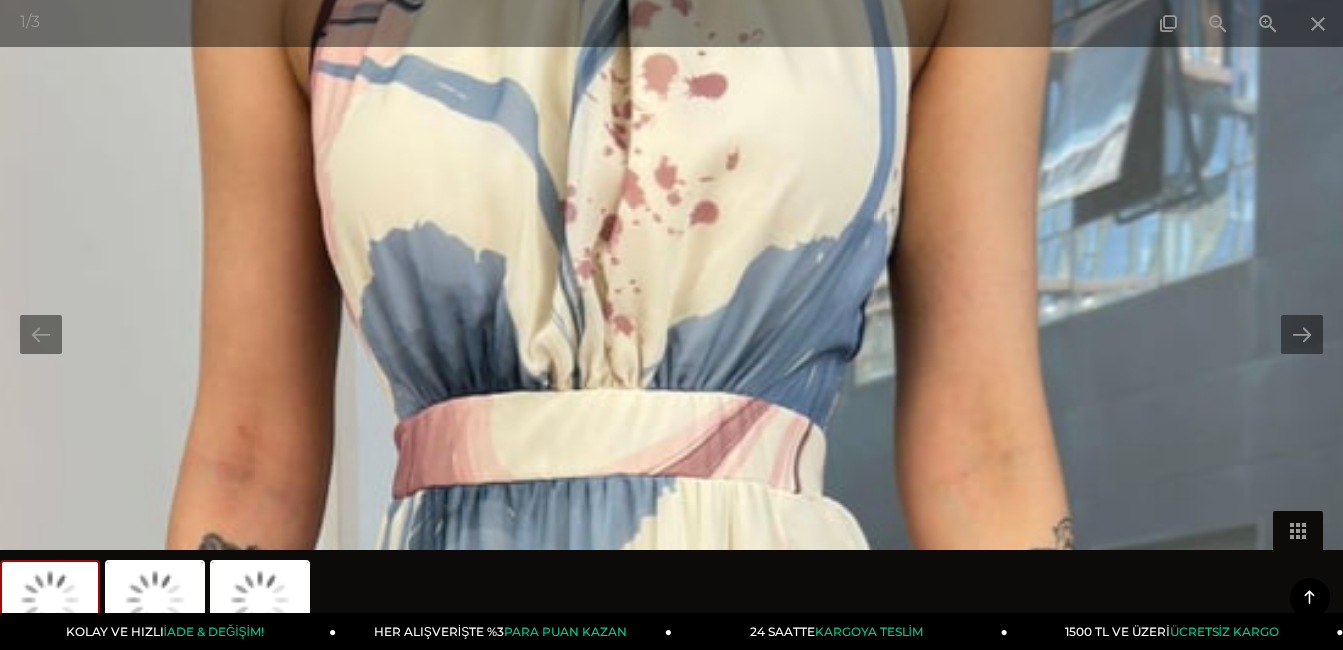 drag, startPoint x: 979, startPoint y: 257, endPoint x: 902, endPoint y: 693, distance: 442.7471 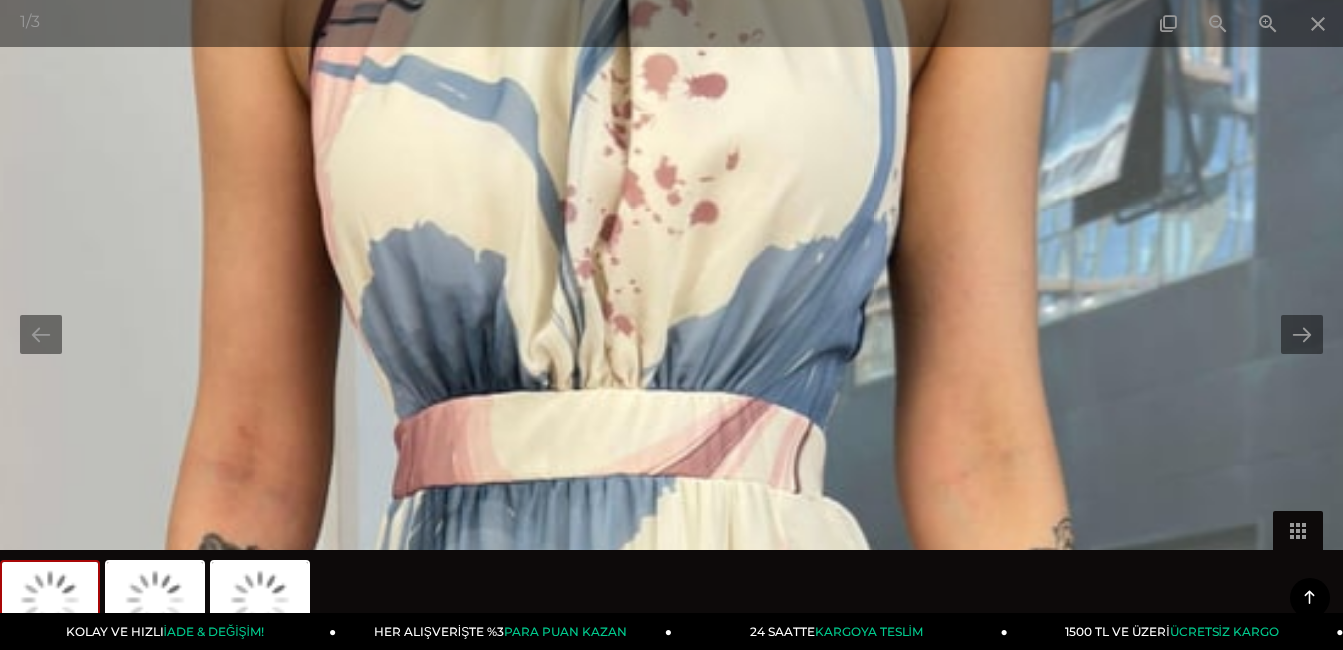 click on "Menü
Üye Girişi
Üye Ol
Hesabım
Çıkış Yap
Sepetim
Favorilerim
Yardım
Sepetim
0
Ürün
Sepetinizde ürün bulunmamaktadır.
Genel Toplam :
Sepetim
SİPARİŞİ TAMAMLA
Üye Girişi
Üye Ol
Google İle Bağlan
Anasayfa İletişim" at bounding box center (671, 1364) 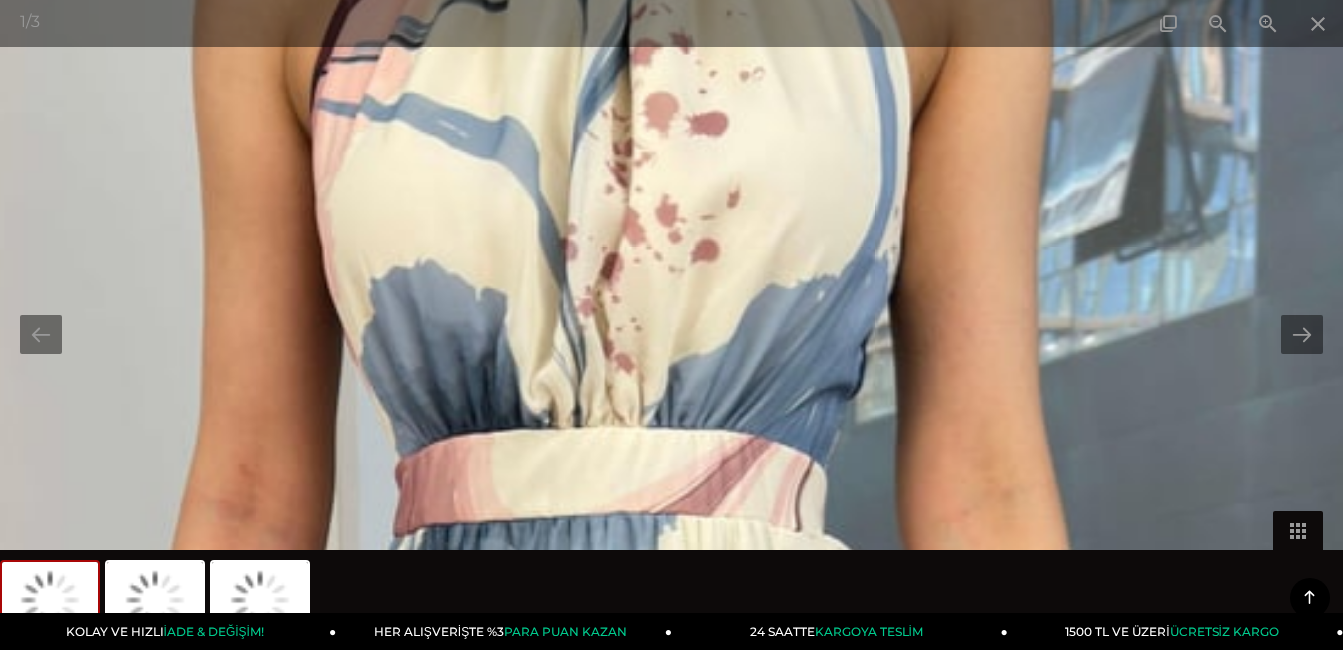 drag, startPoint x: 889, startPoint y: 477, endPoint x: 888, endPoint y: 537, distance: 60.00833 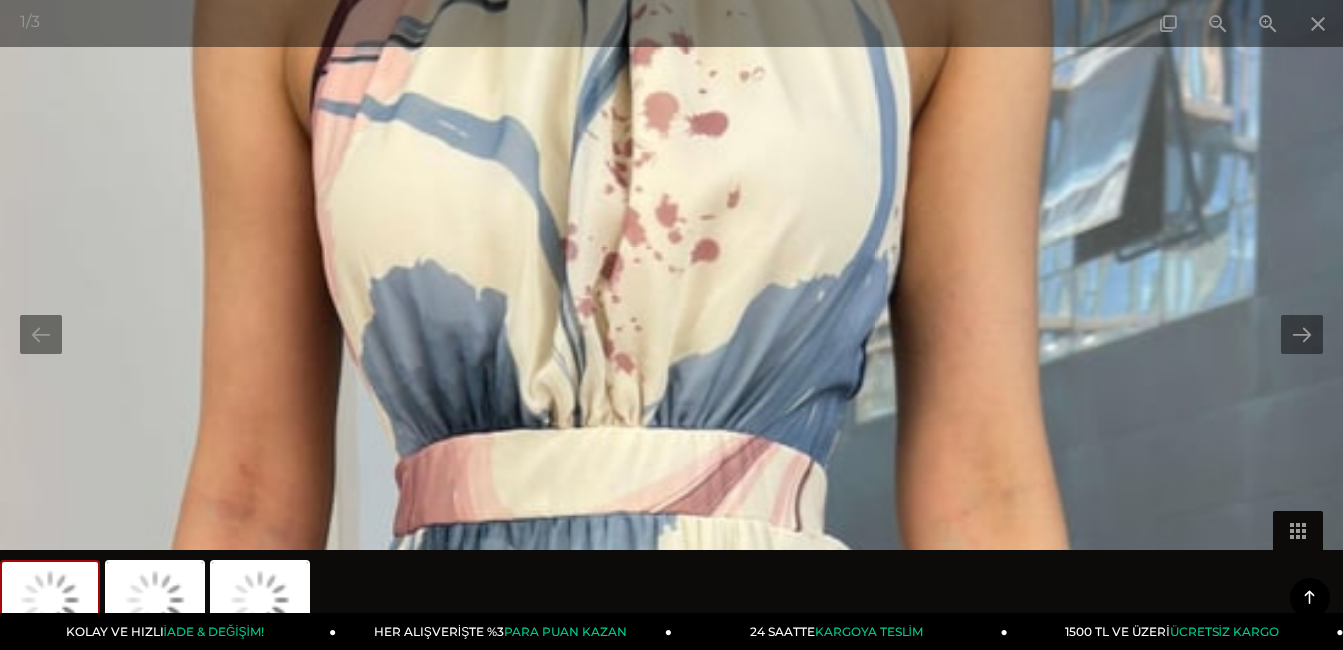 click at bounding box center [609, 925] 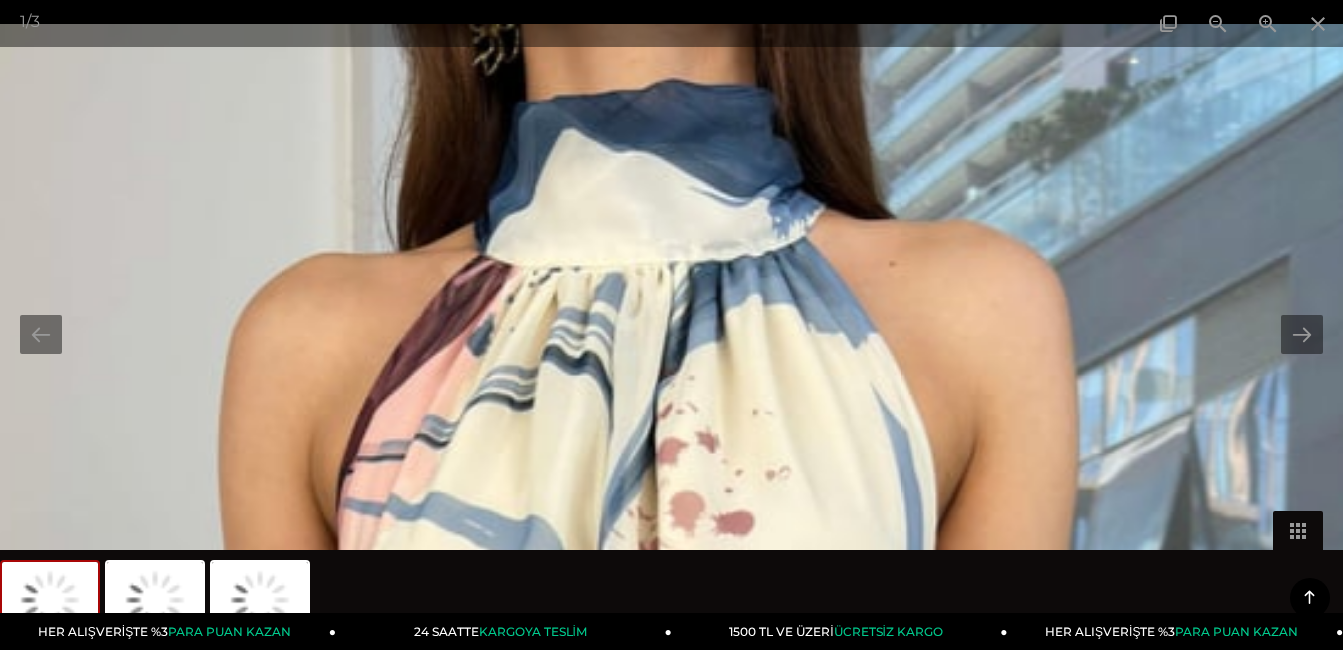drag, startPoint x: 951, startPoint y: 175, endPoint x: 984, endPoint y: 551, distance: 377.44537 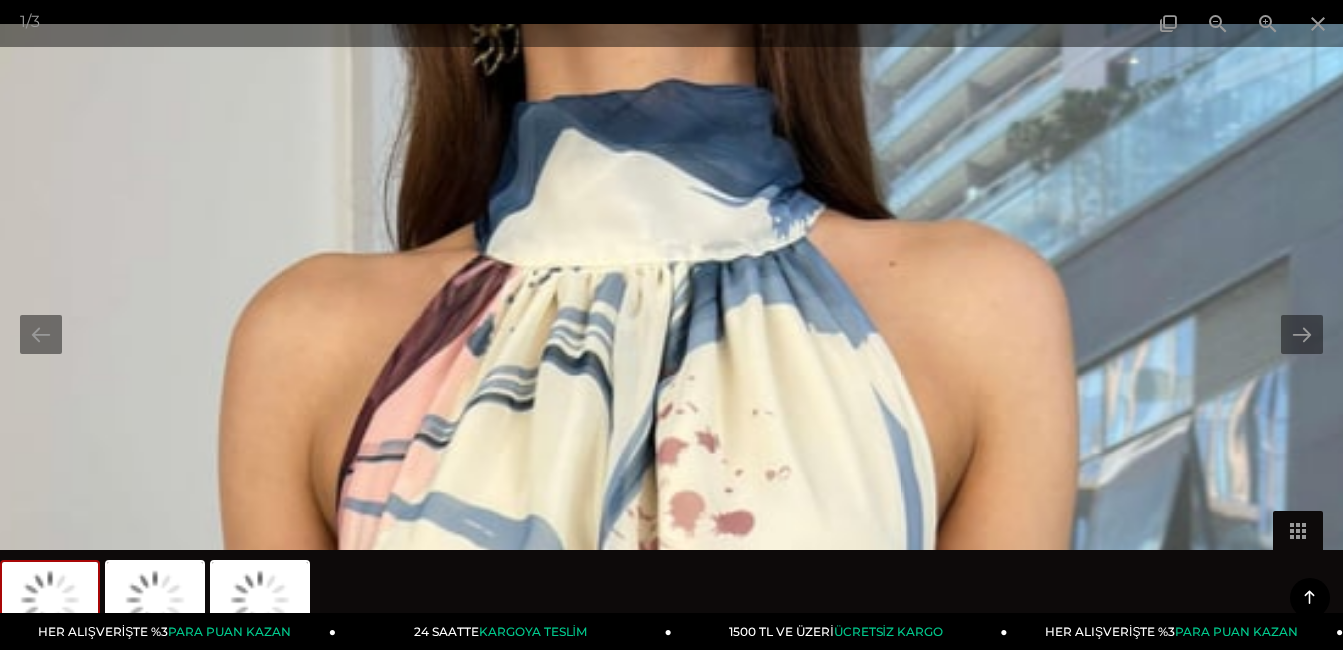 click on "1  /  3" at bounding box center (671, 325) 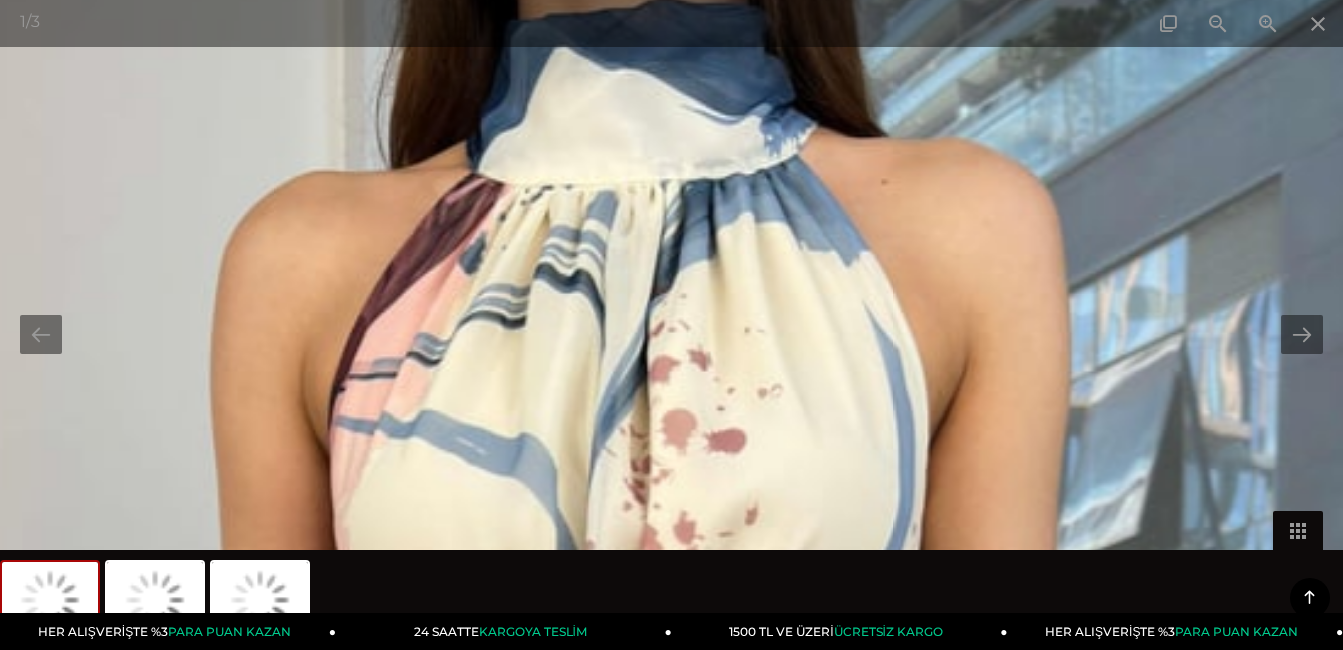 drag, startPoint x: 1035, startPoint y: 345, endPoint x: 1021, endPoint y: 273, distance: 73.34848 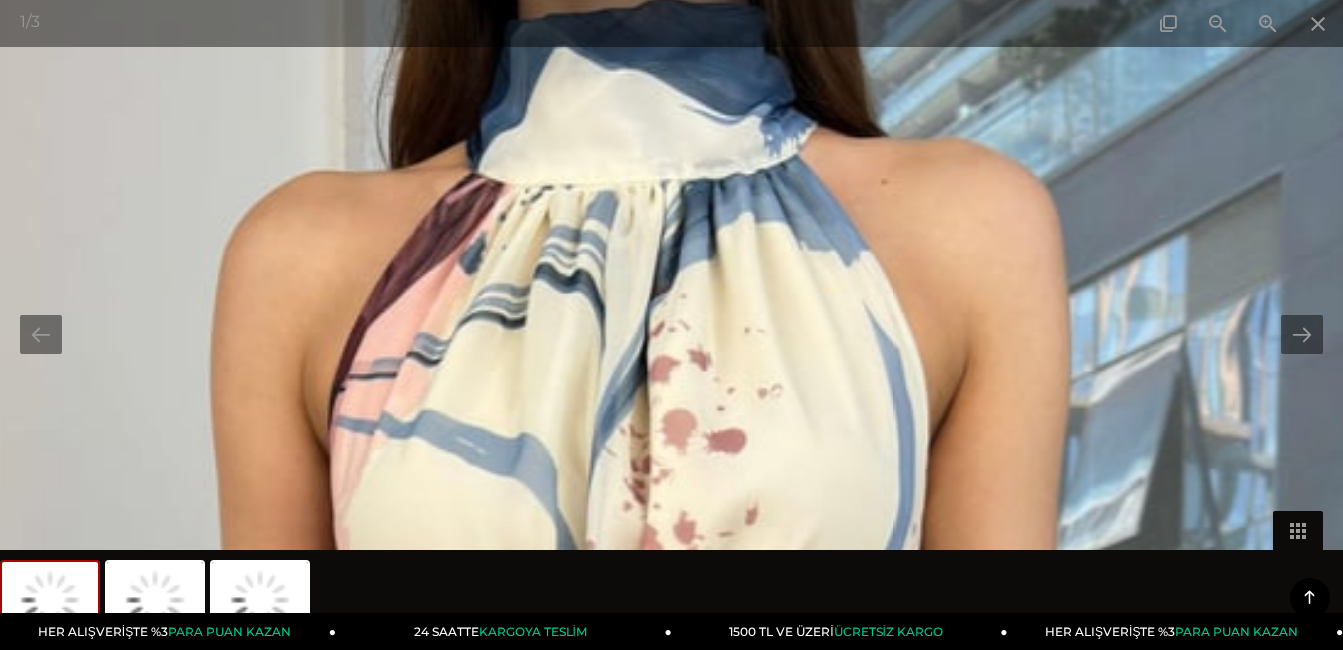 click at bounding box center [627, 1242] 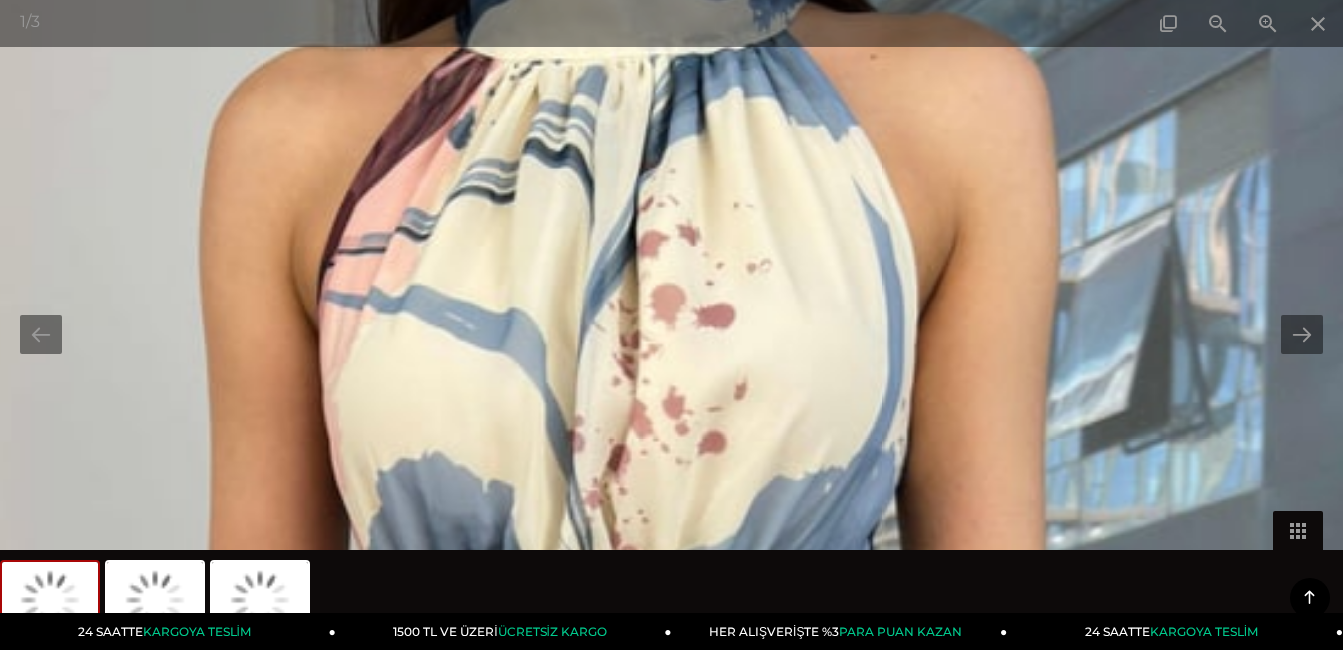 drag, startPoint x: 1021, startPoint y: 273, endPoint x: 1011, endPoint y: 161, distance: 112.44554 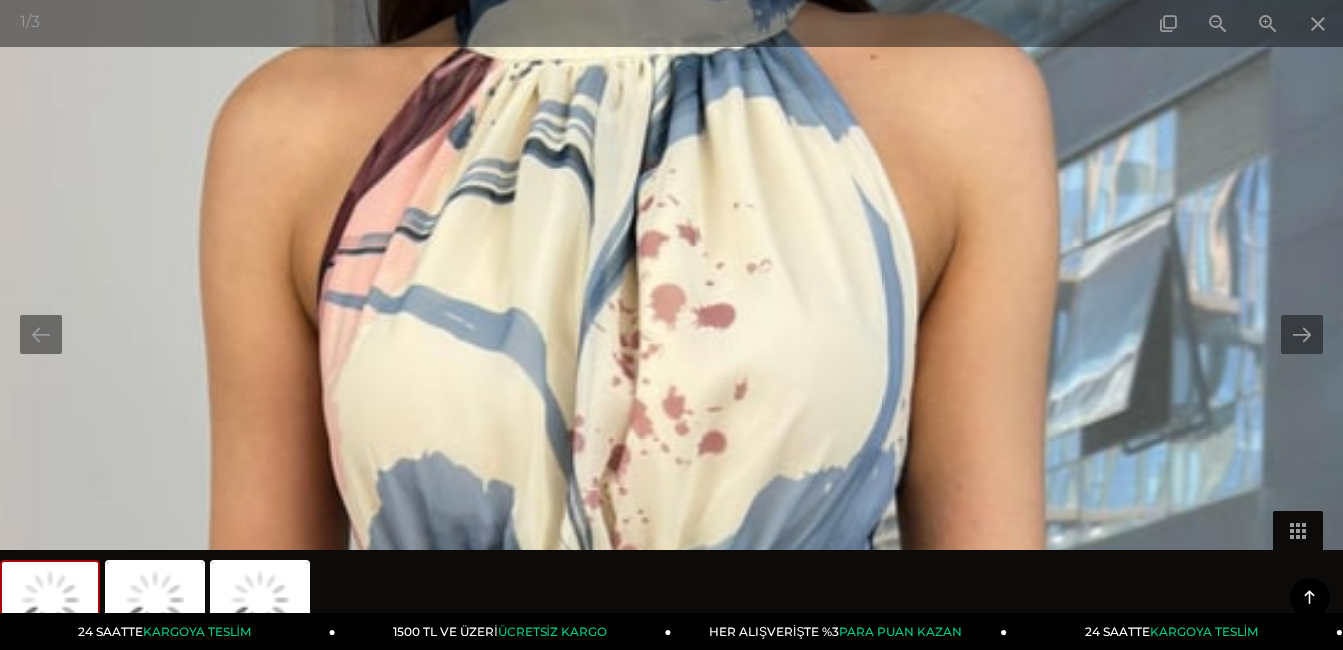 click at bounding box center [616, 1117] 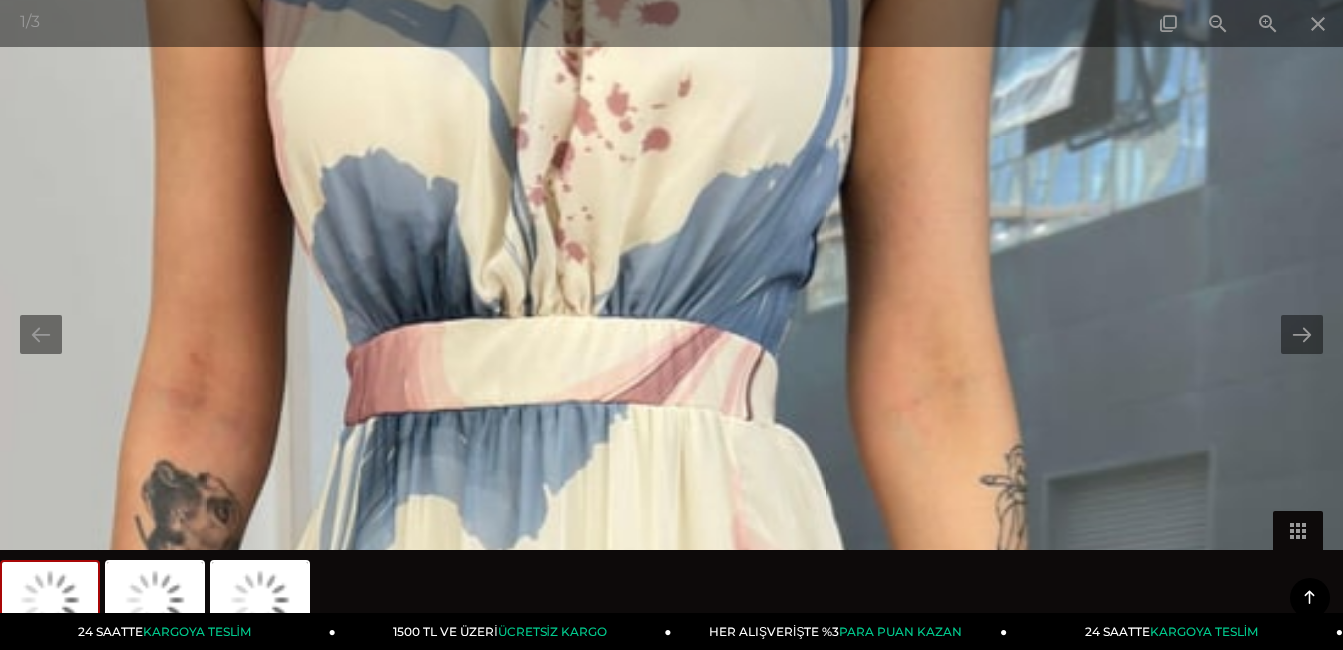 drag, startPoint x: 1049, startPoint y: 347, endPoint x: 993, endPoint y: 44, distance: 308.13147 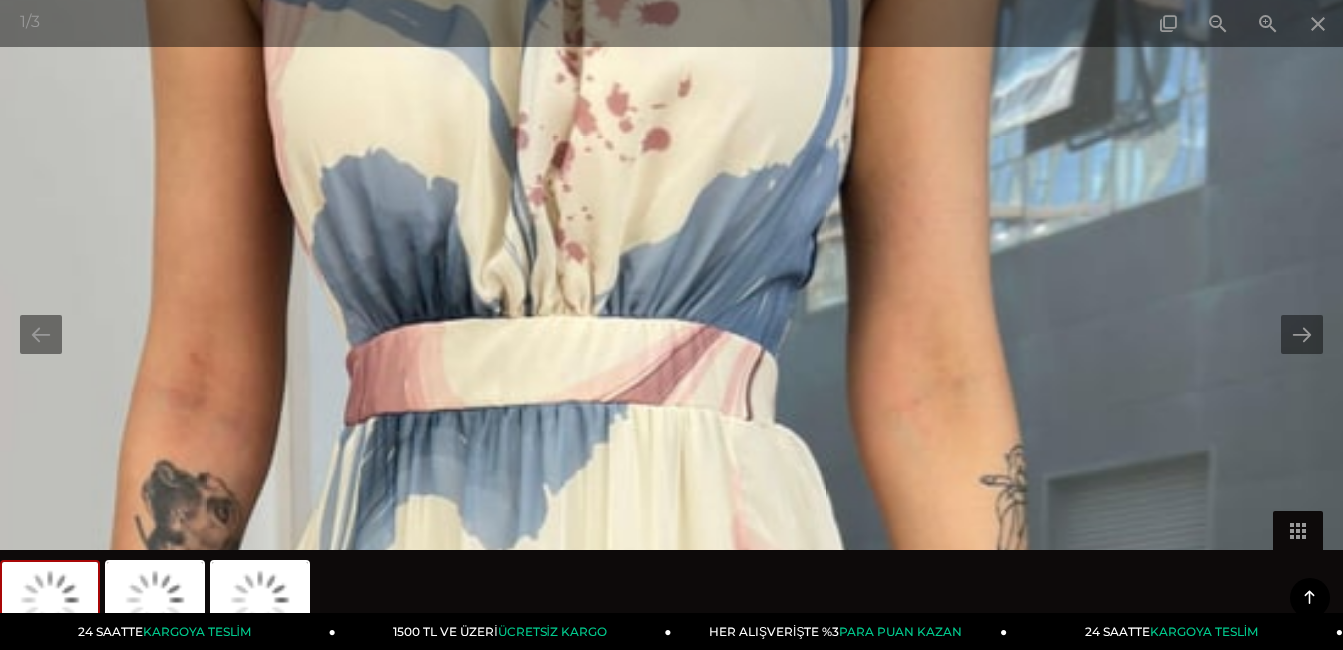 click on "1  /  3" at bounding box center (671, 325) 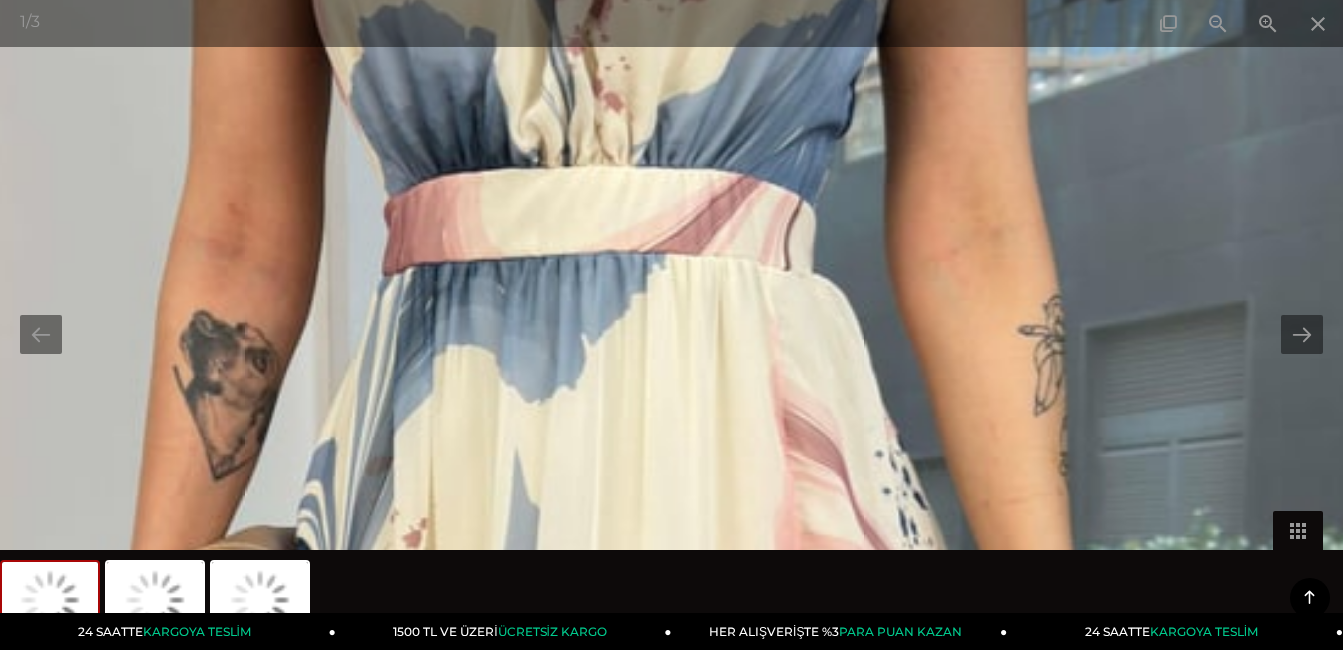 drag, startPoint x: 1048, startPoint y: 241, endPoint x: 1112, endPoint y: 46, distance: 205.23401 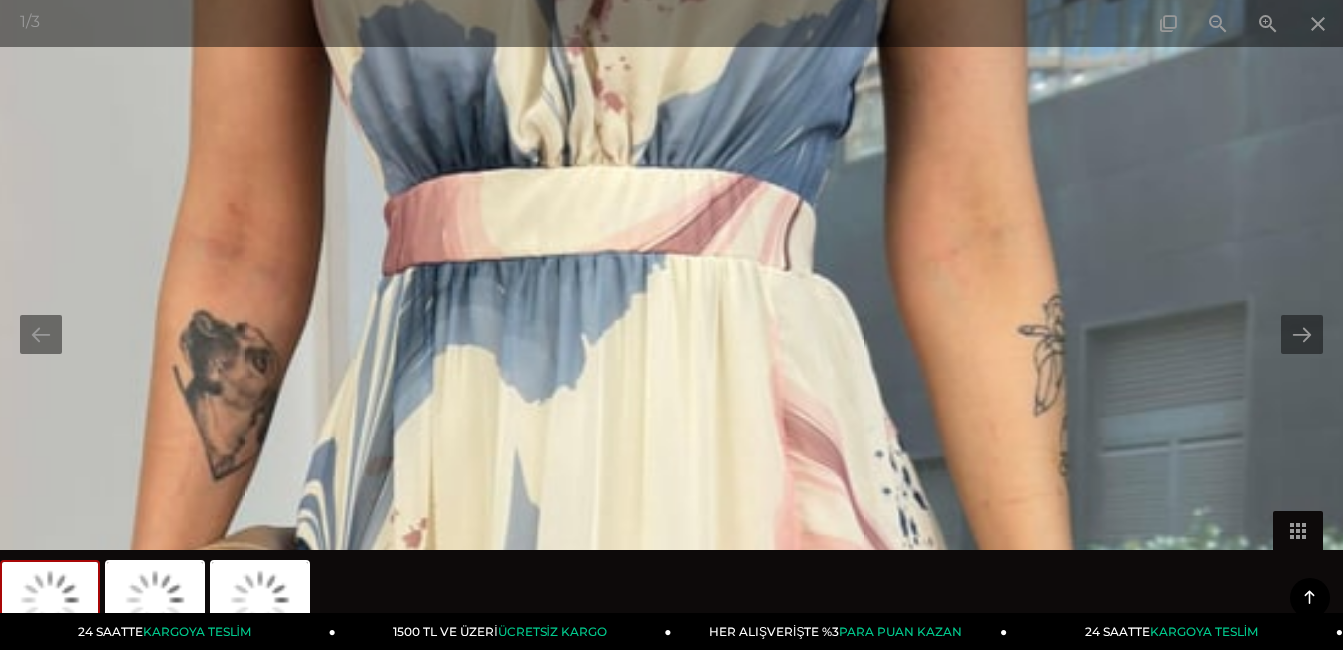 click on "1  /  3" at bounding box center [671, 325] 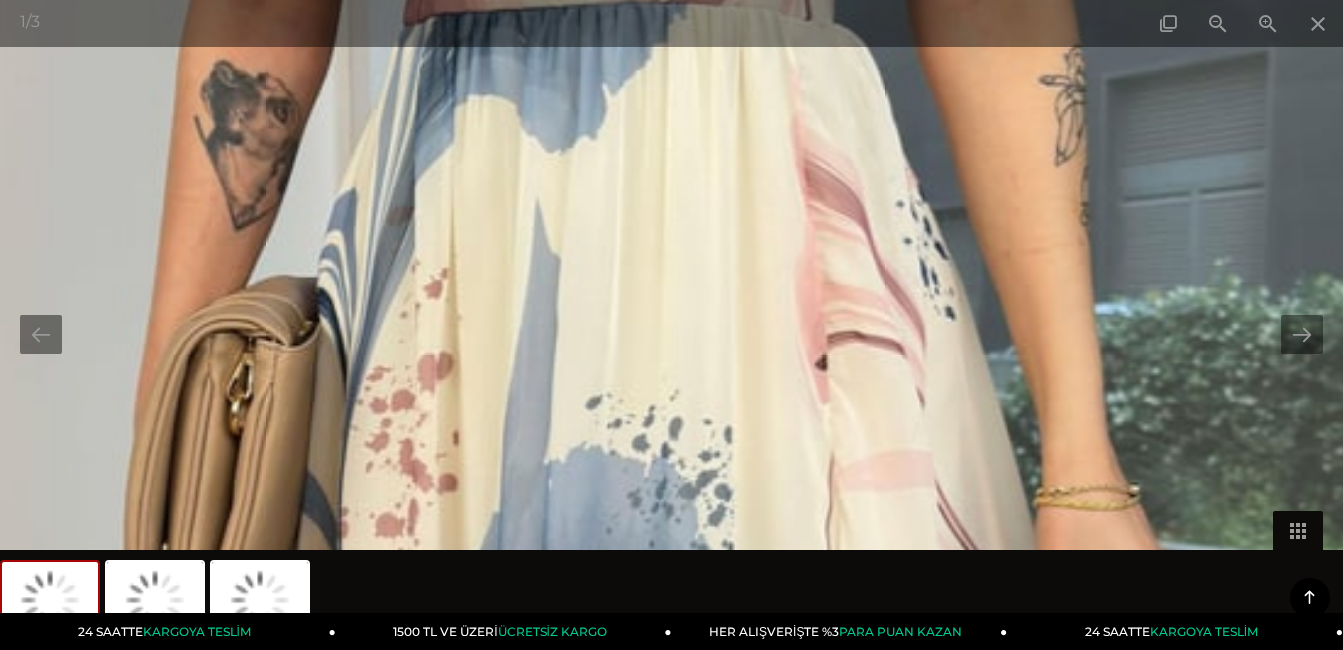 drag, startPoint x: 1143, startPoint y: 408, endPoint x: 1137, endPoint y: 179, distance: 229.07858 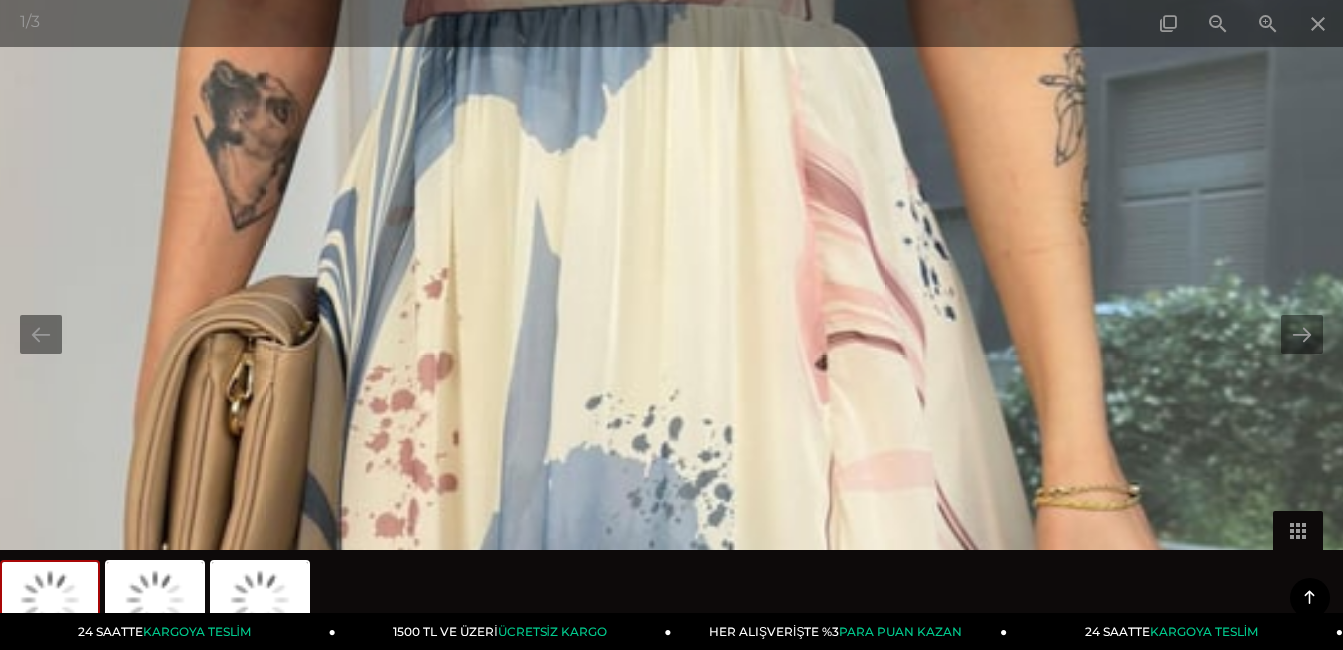 click at bounding box center (619, 414) 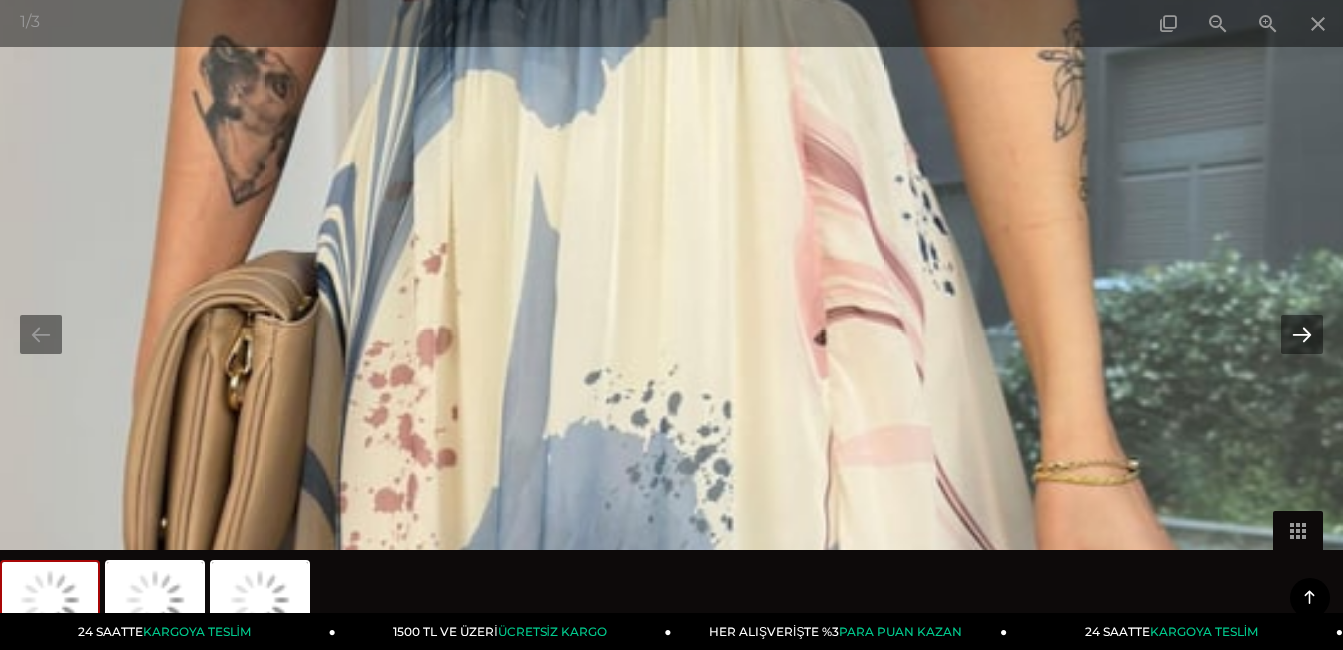 click at bounding box center (1302, 334) 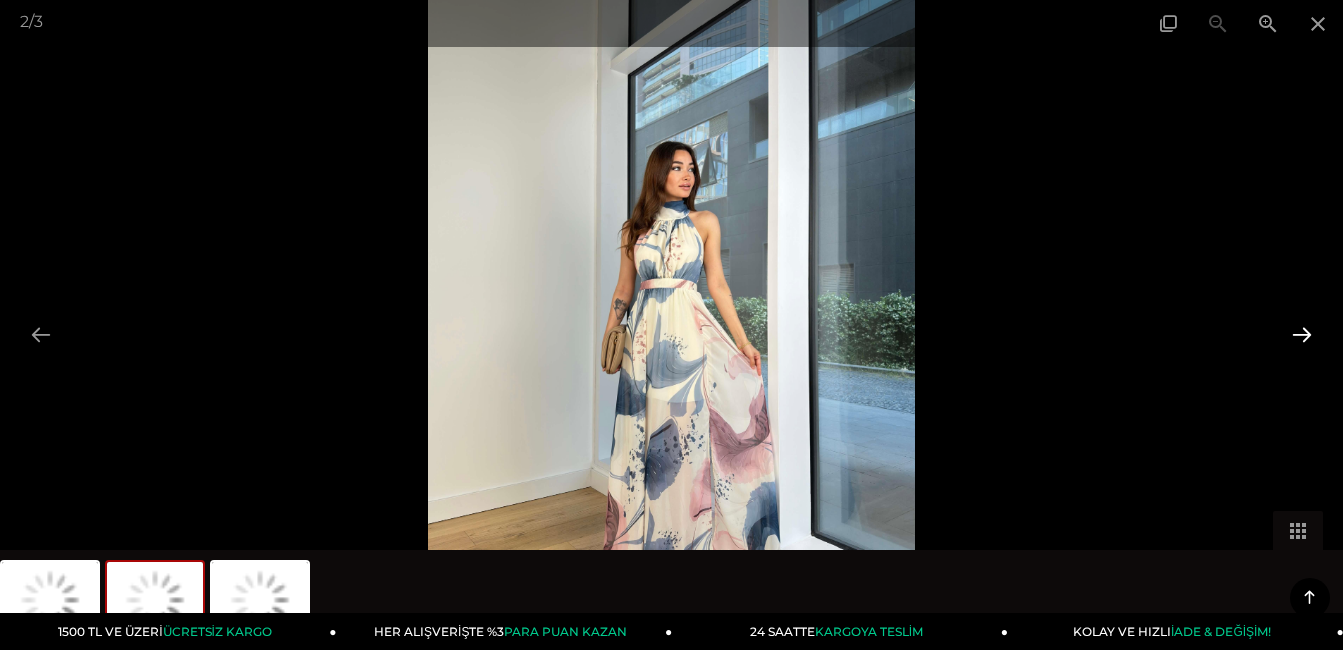 click at bounding box center (1302, 334) 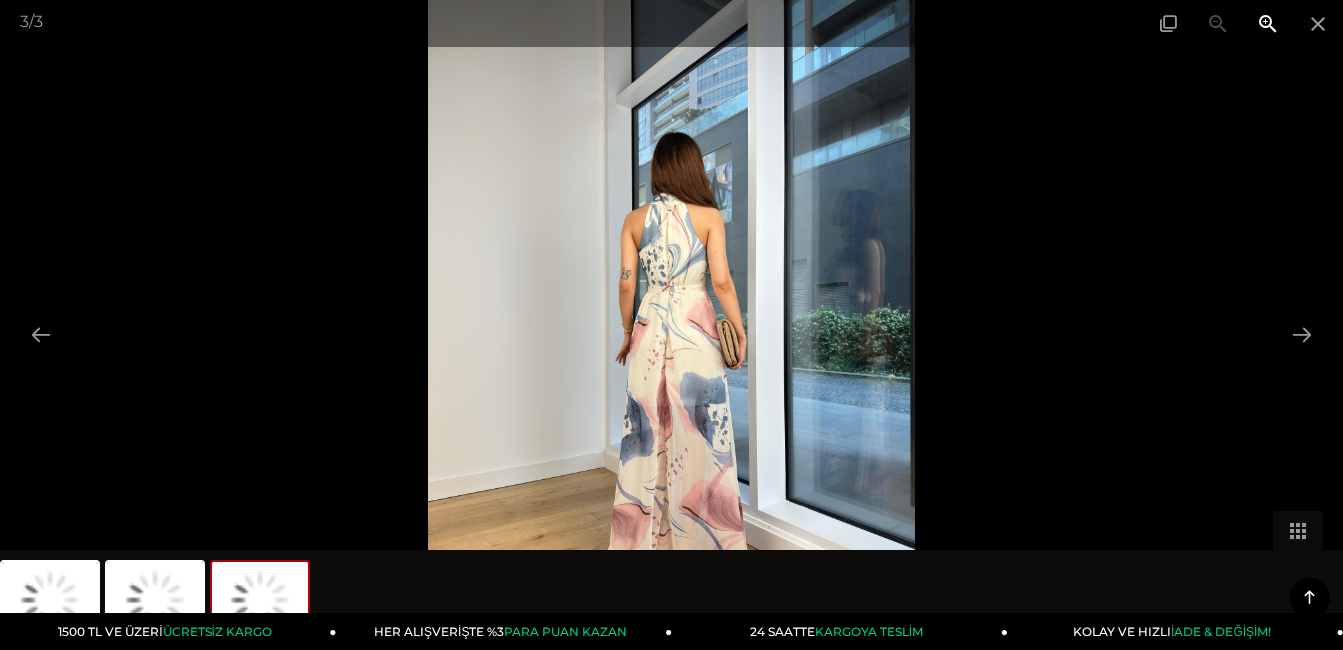 click at bounding box center (1268, 23) 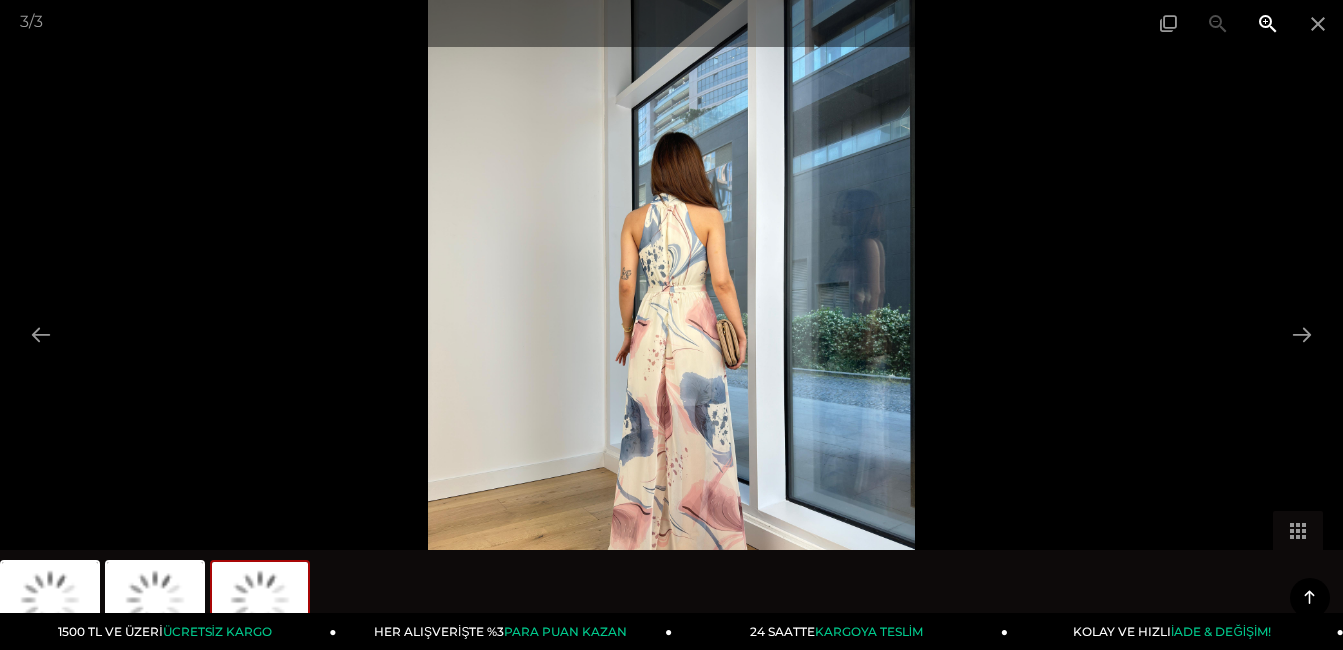 click at bounding box center (1268, 23) 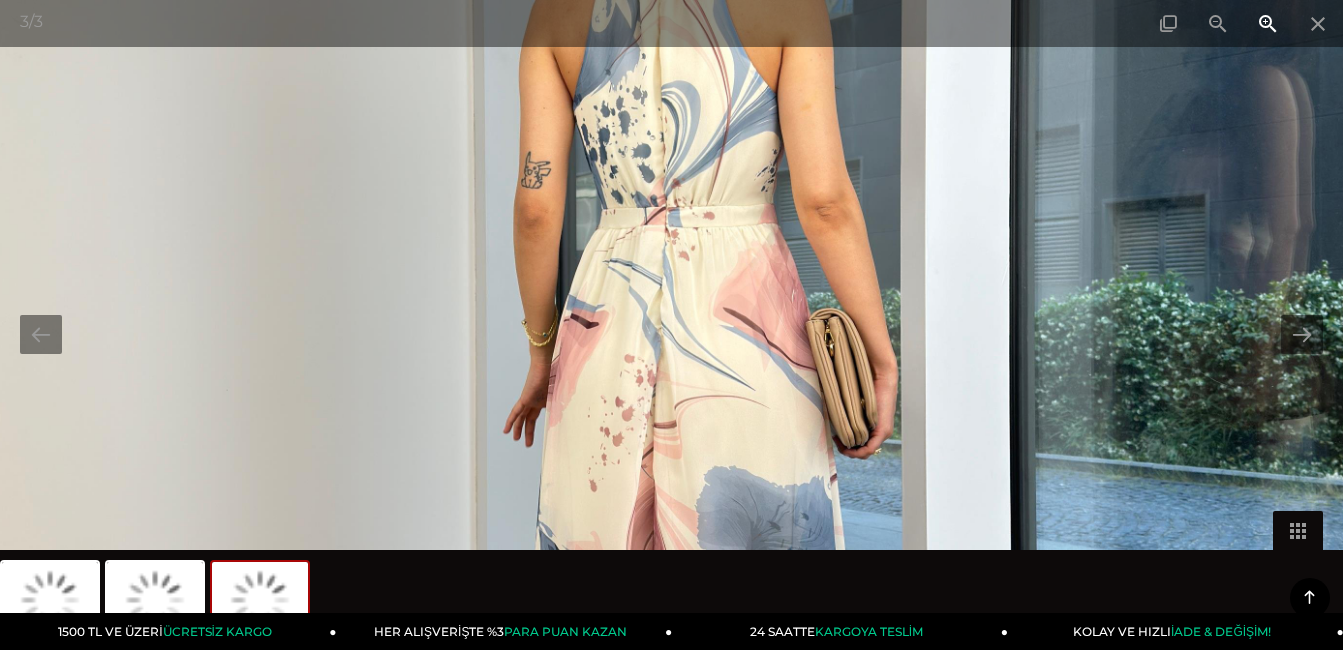 click at bounding box center [1268, 23] 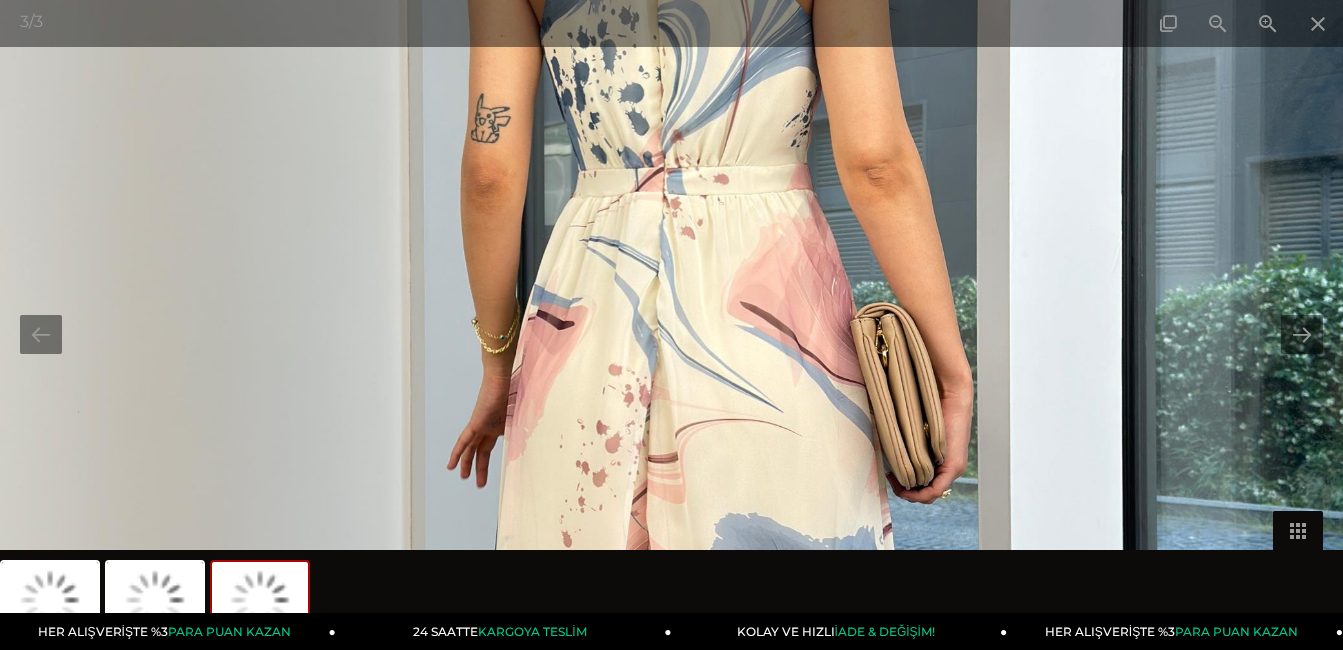 scroll, scrollTop: 0, scrollLeft: 0, axis: both 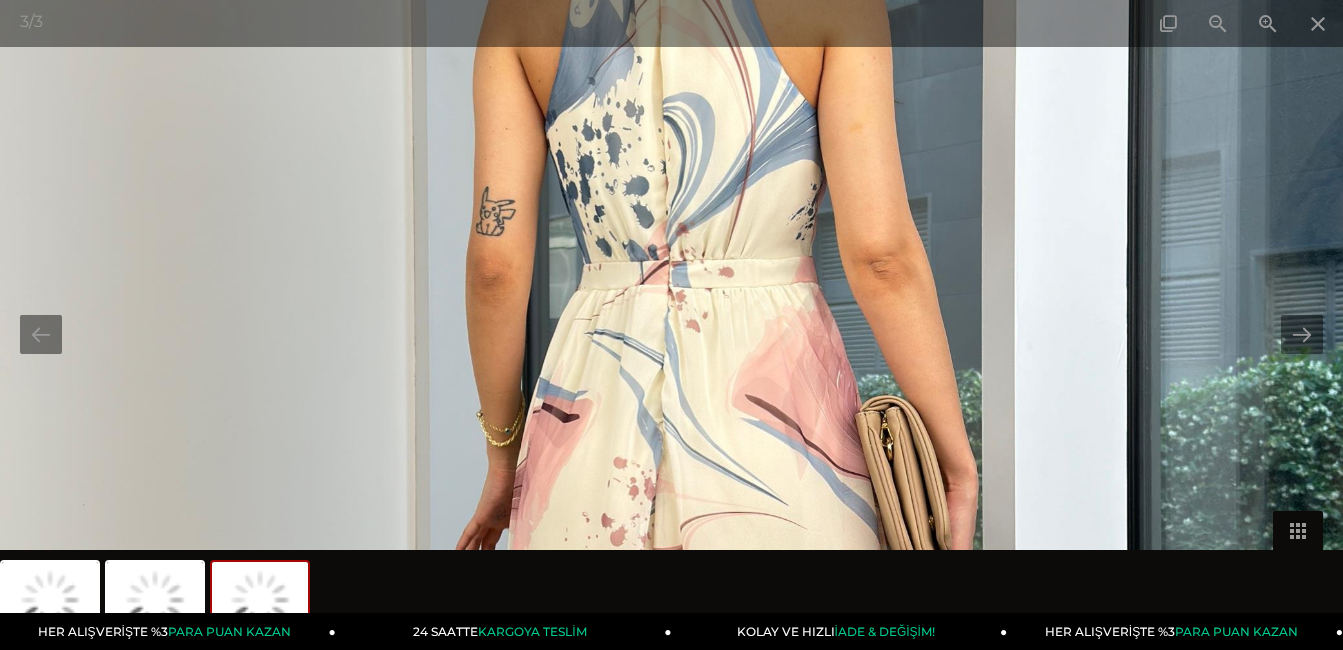 drag, startPoint x: 1229, startPoint y: 224, endPoint x: 1235, endPoint y: 320, distance: 96.18732 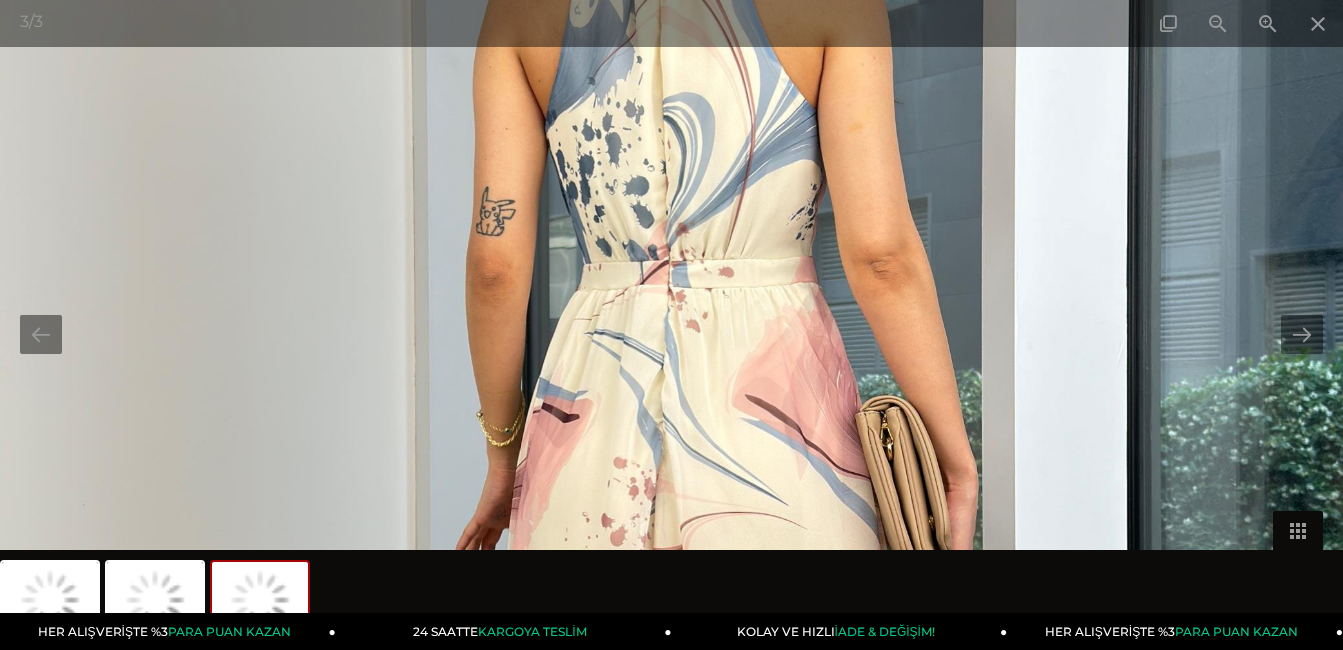 click at bounding box center (676, 418) 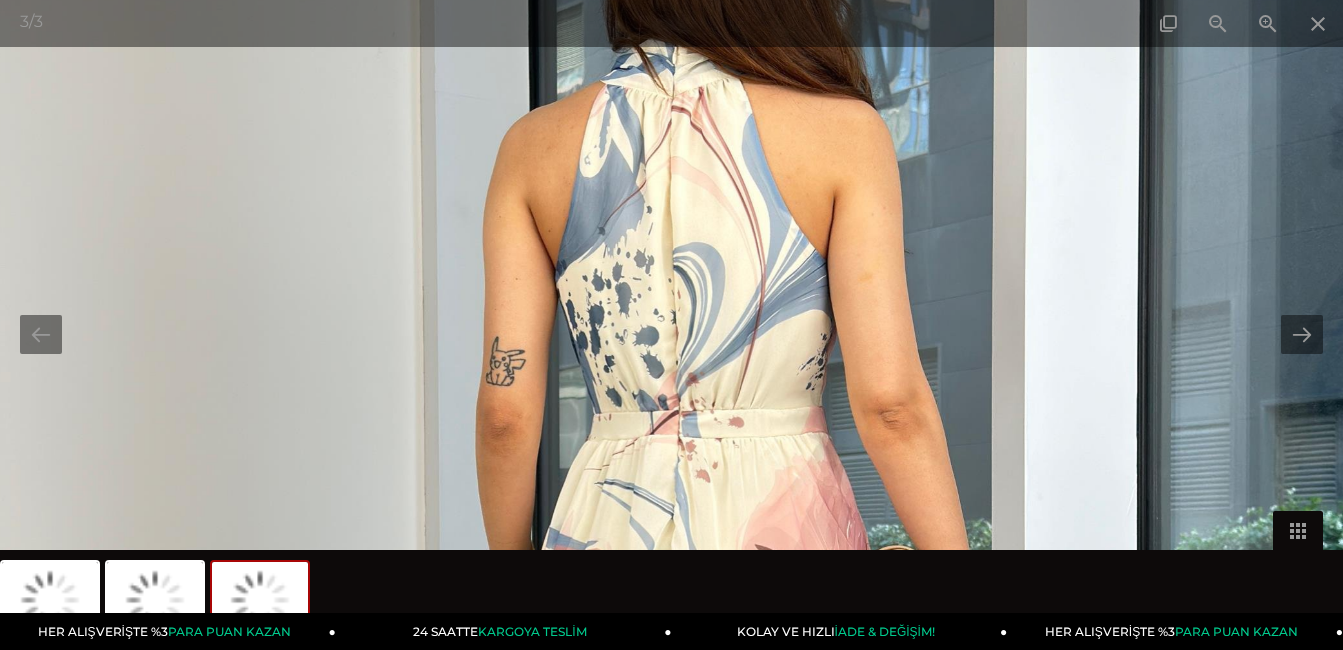 drag, startPoint x: 1194, startPoint y: 207, endPoint x: 1203, endPoint y: 354, distance: 147.27525 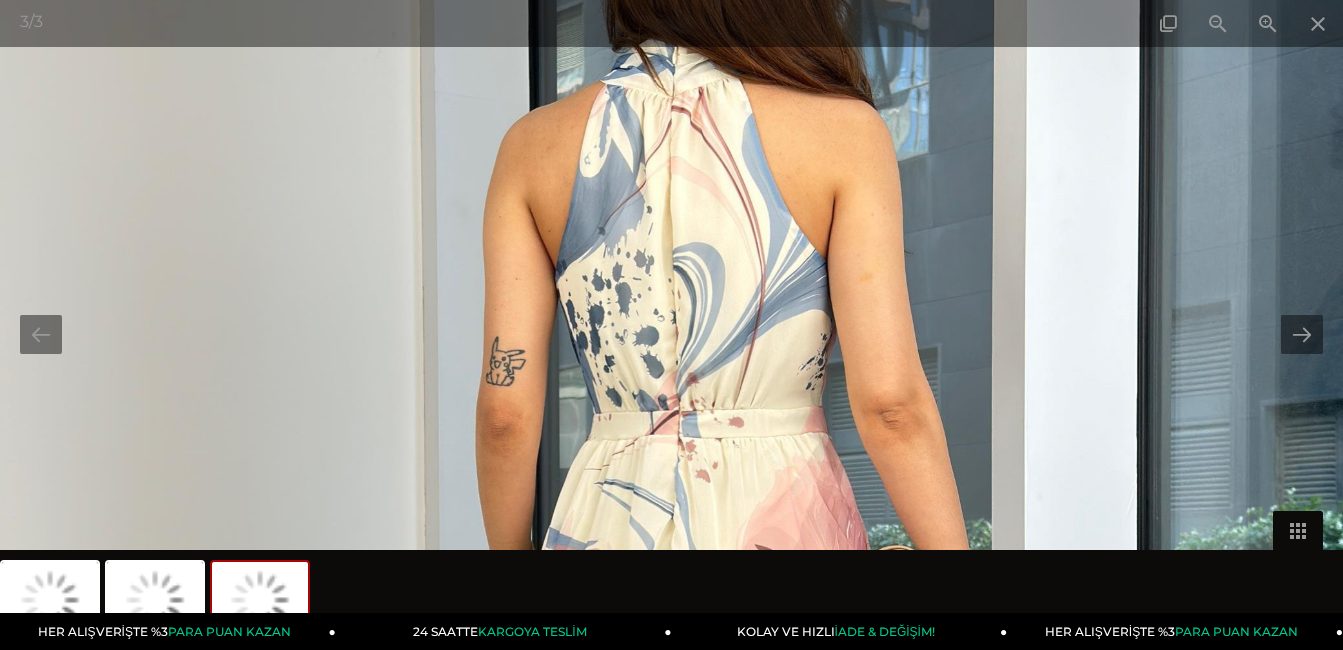 click at bounding box center (686, 568) 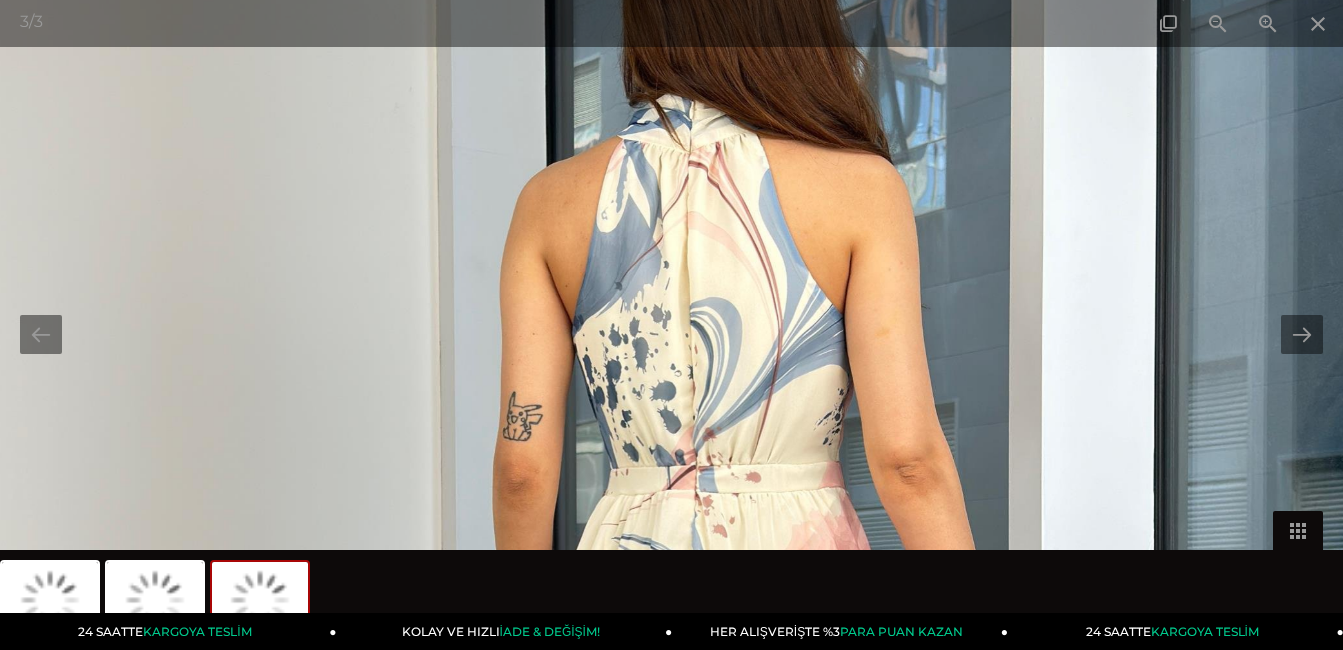 drag, startPoint x: 1150, startPoint y: 116, endPoint x: 1167, endPoint y: 162, distance: 49.0408 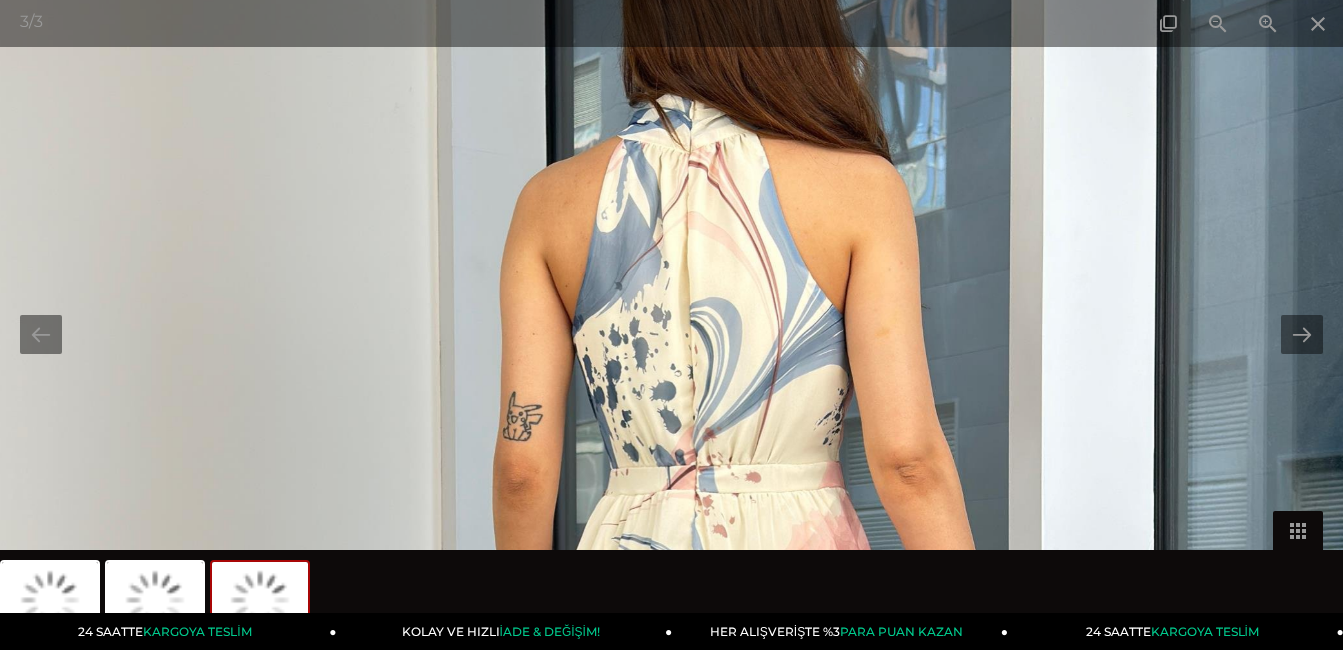 click at bounding box center (703, 623) 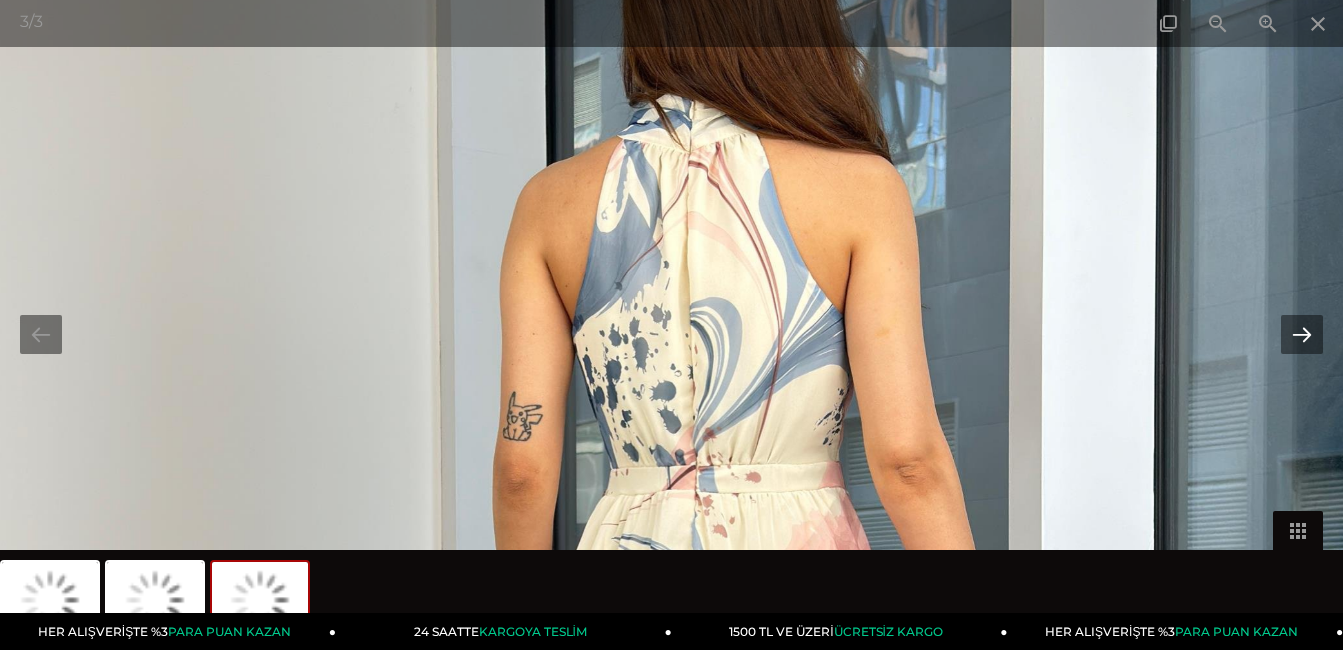 click at bounding box center (1302, 334) 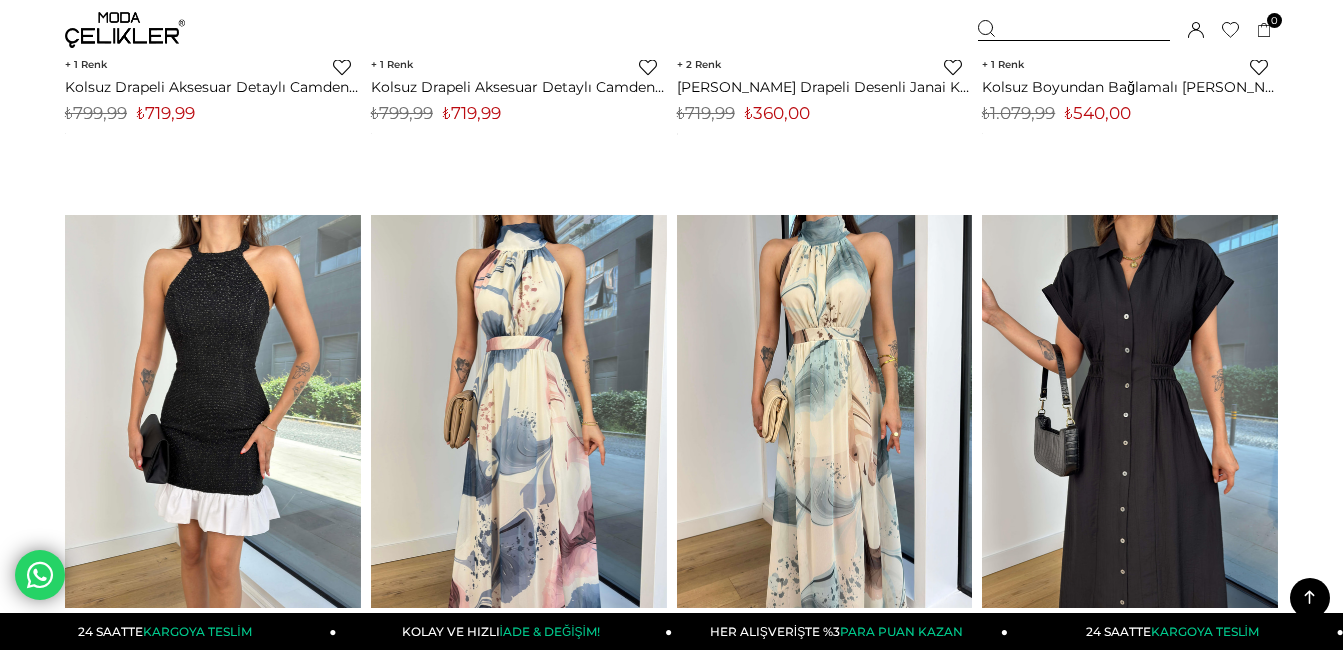 scroll, scrollTop: 9058, scrollLeft: 0, axis: vertical 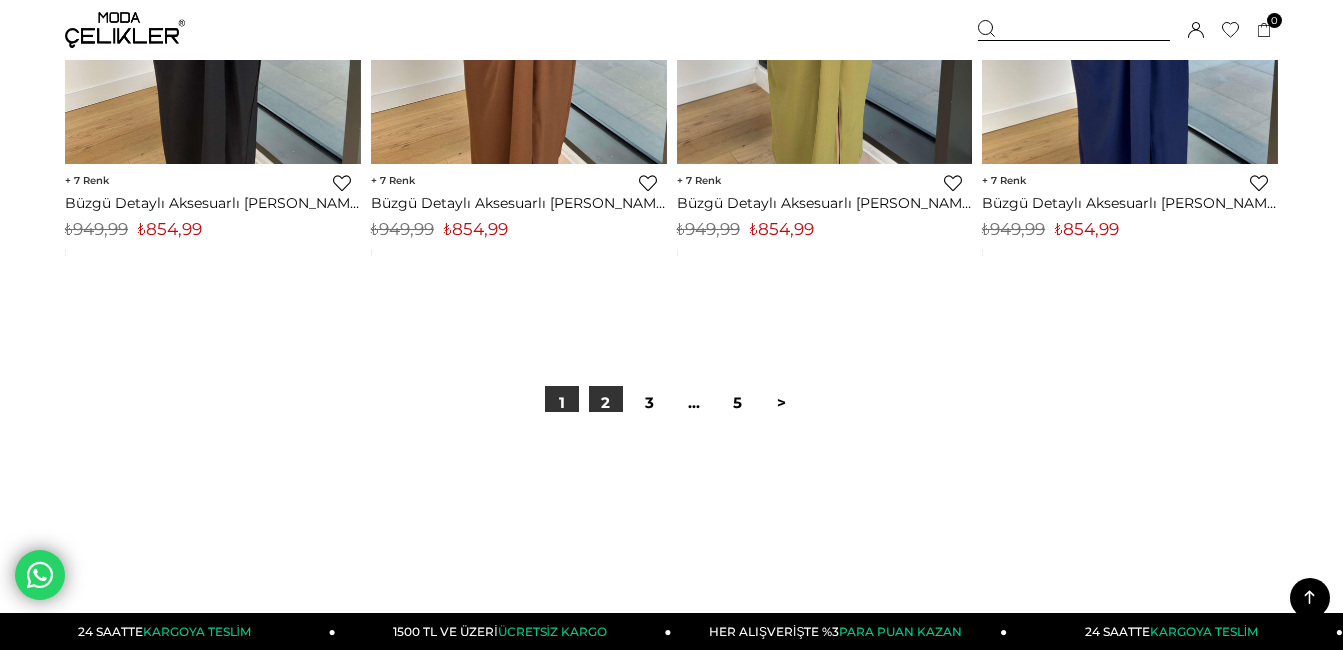 click on "2" at bounding box center [606, 403] 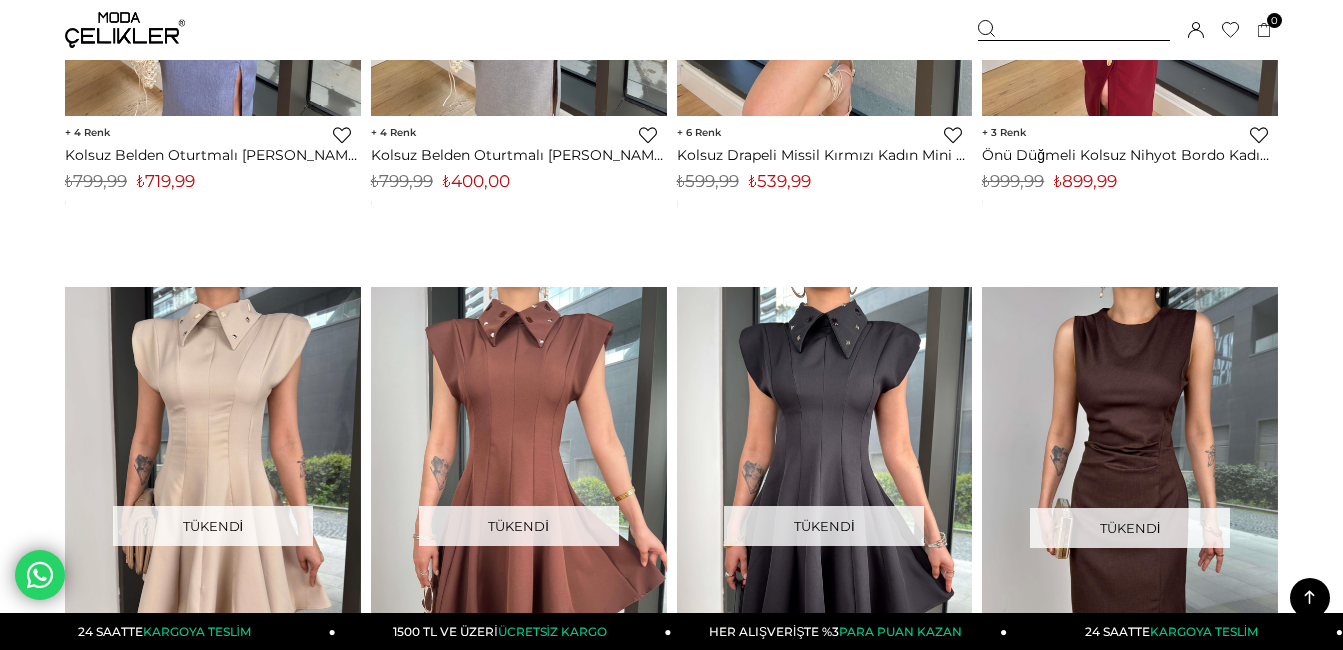 scroll, scrollTop: 7240, scrollLeft: 0, axis: vertical 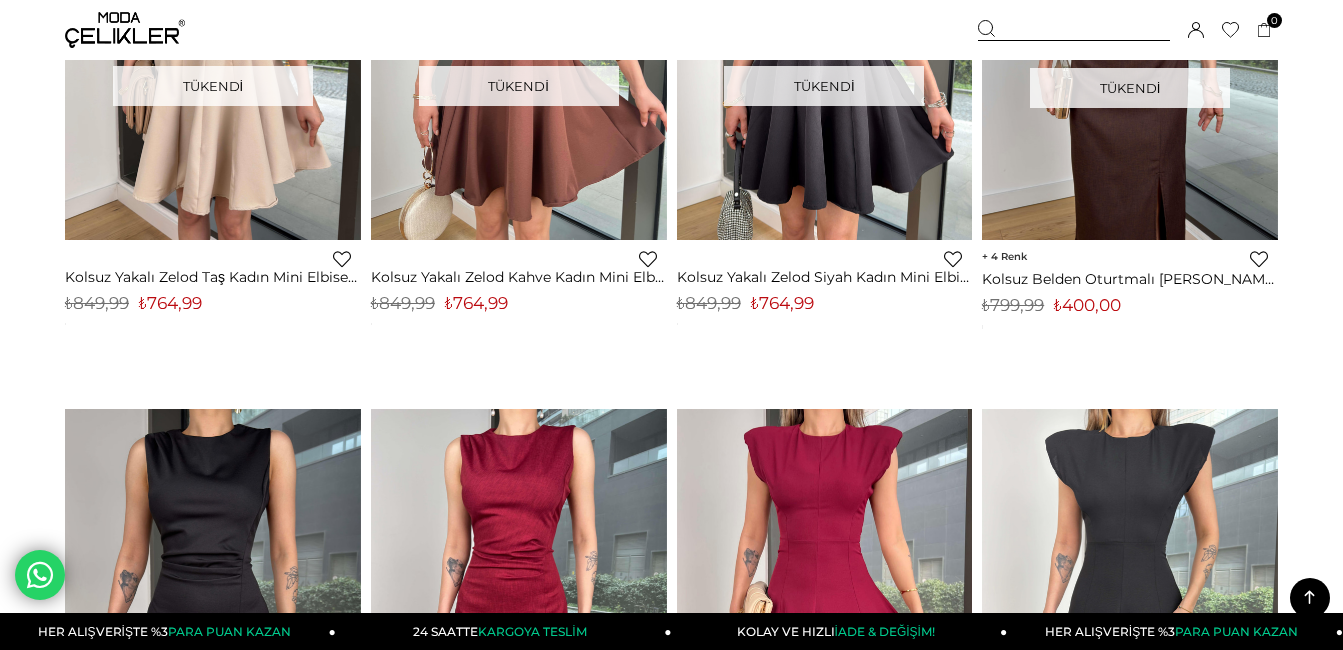 click at bounding box center (1074, 30) 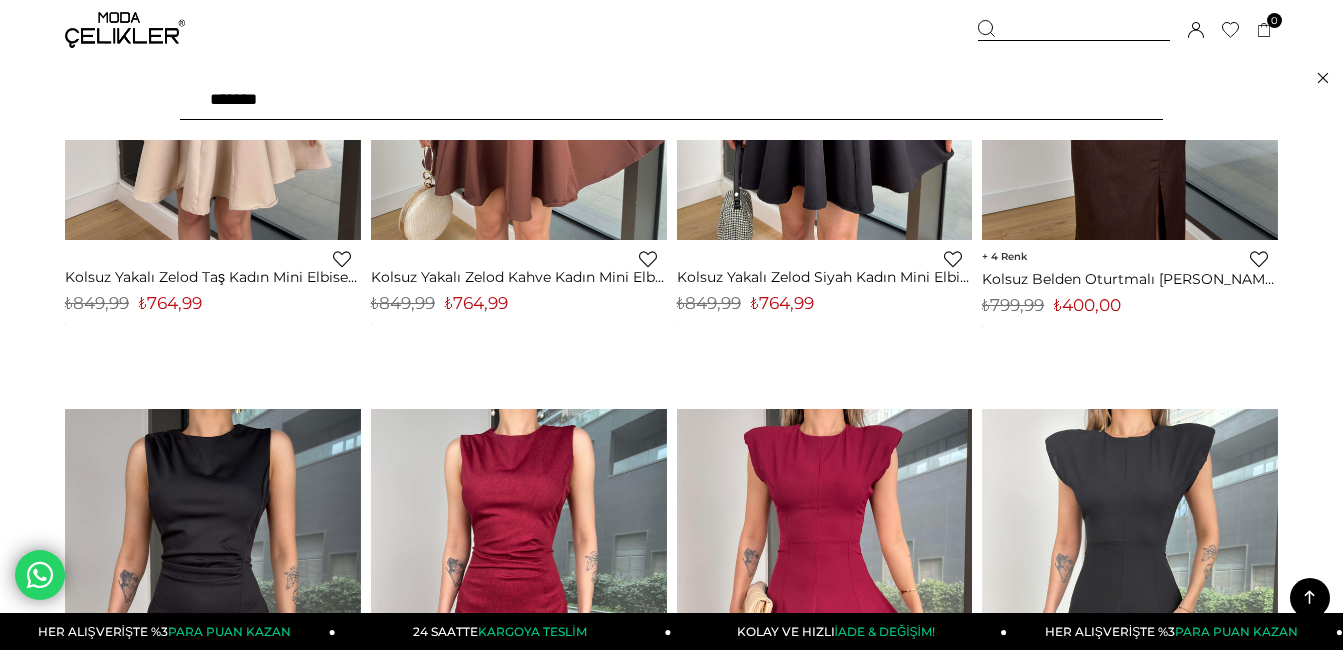 click on "******" at bounding box center (671, 100) 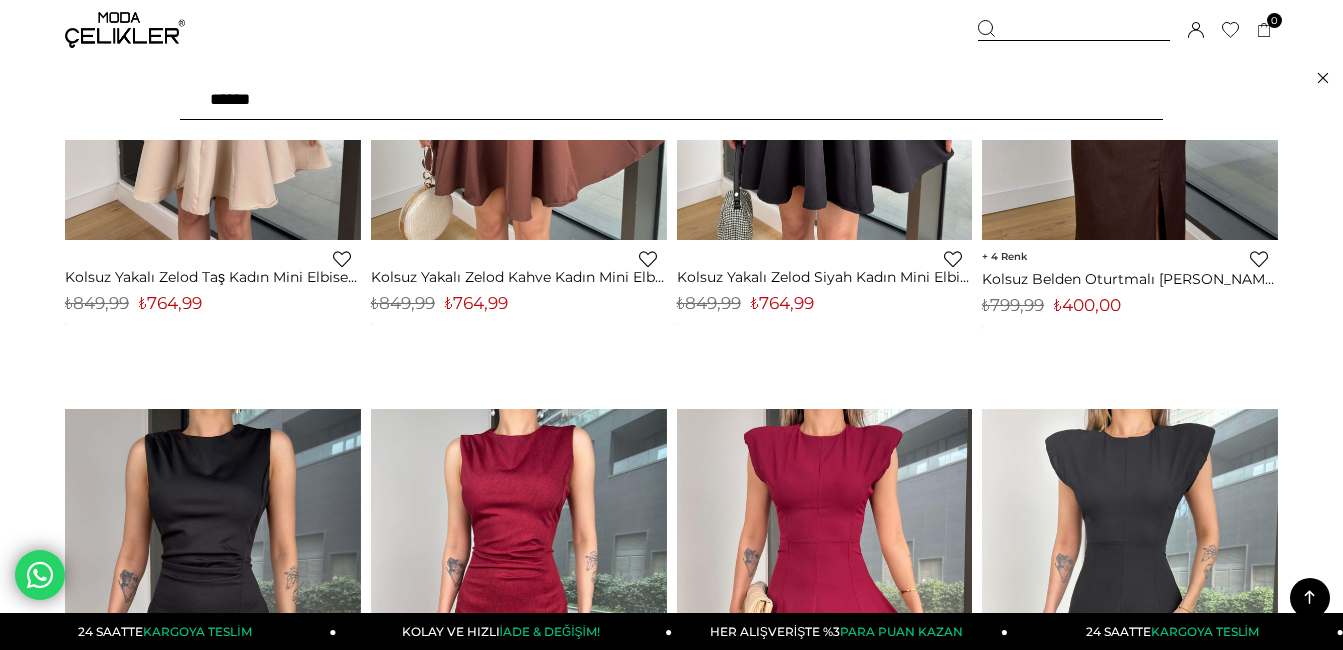 type on "******" 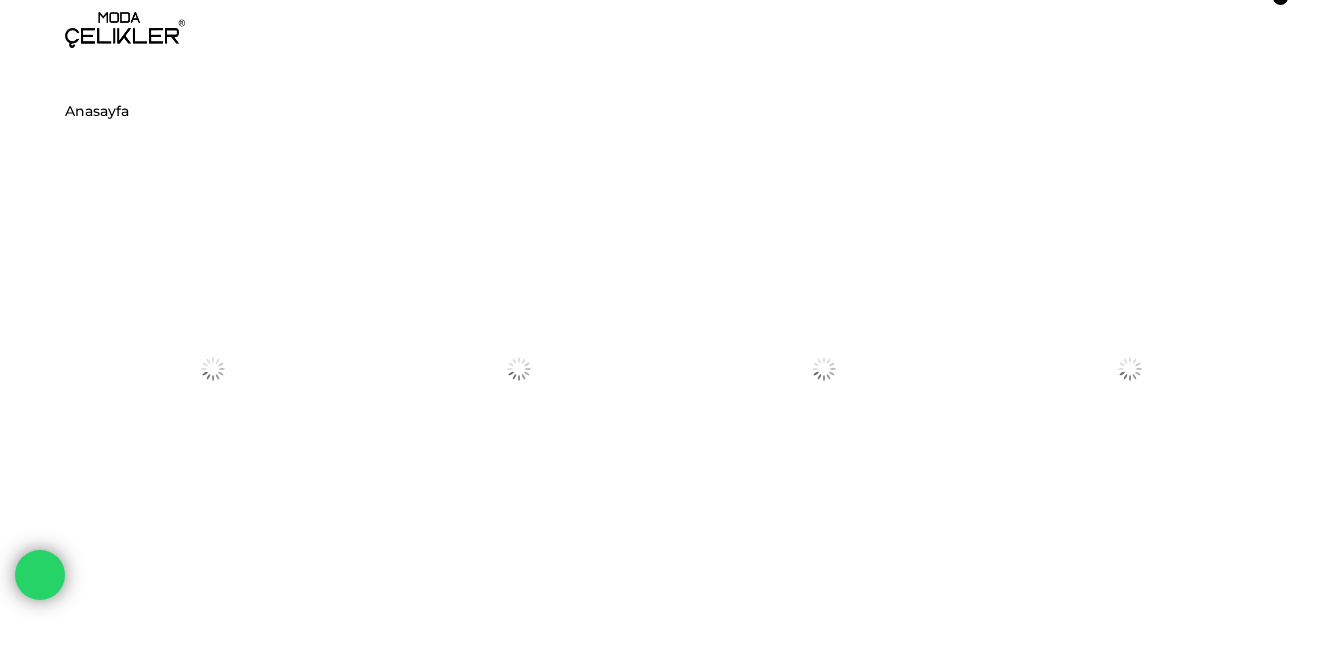 scroll, scrollTop: 0, scrollLeft: 0, axis: both 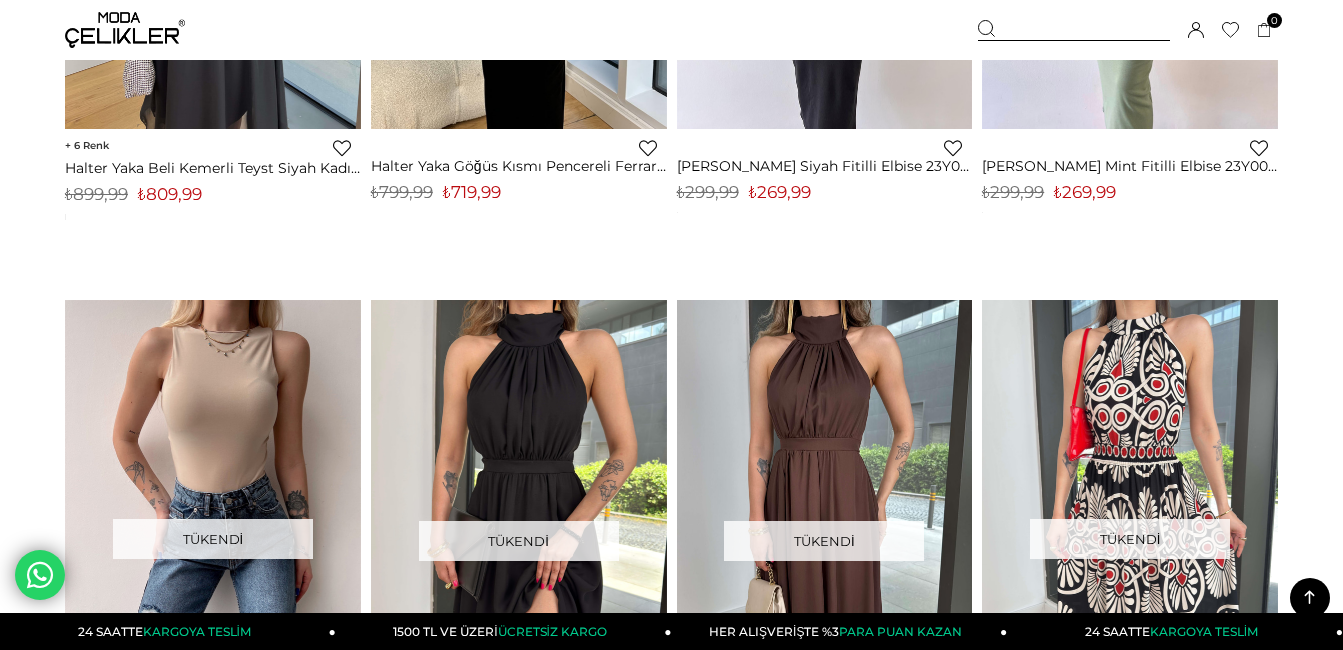 click at bounding box center (1074, 30) 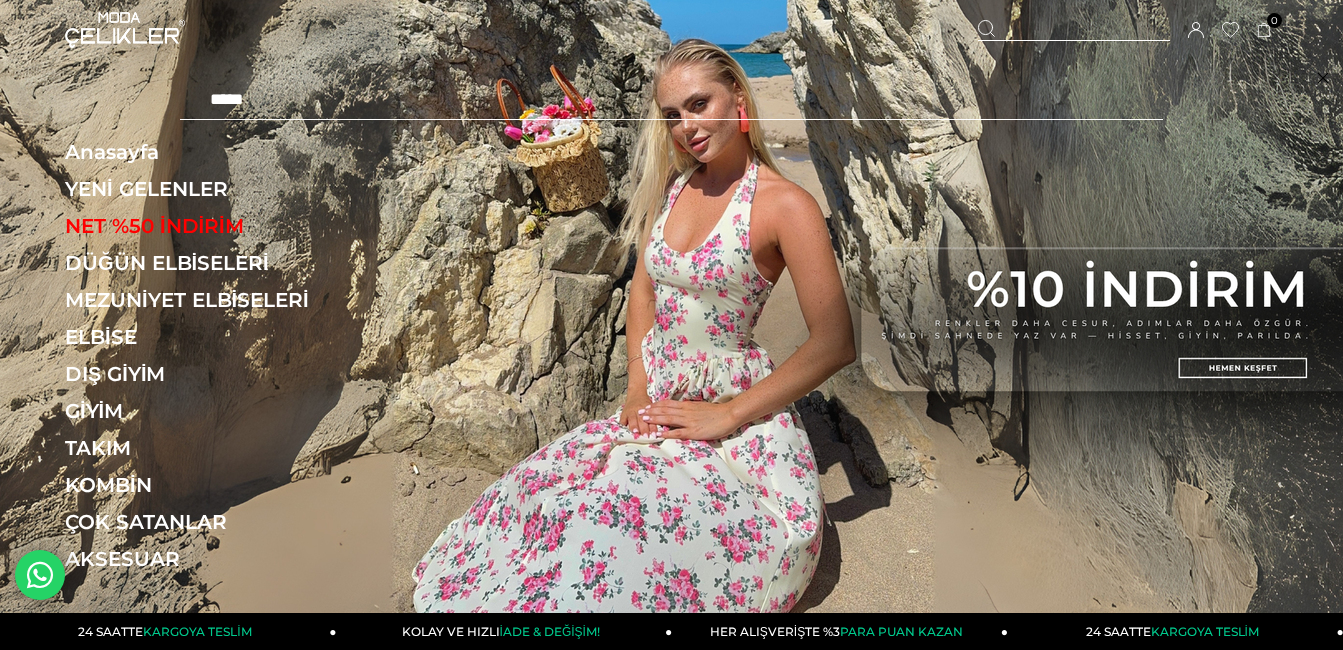 click at bounding box center [671, 100] 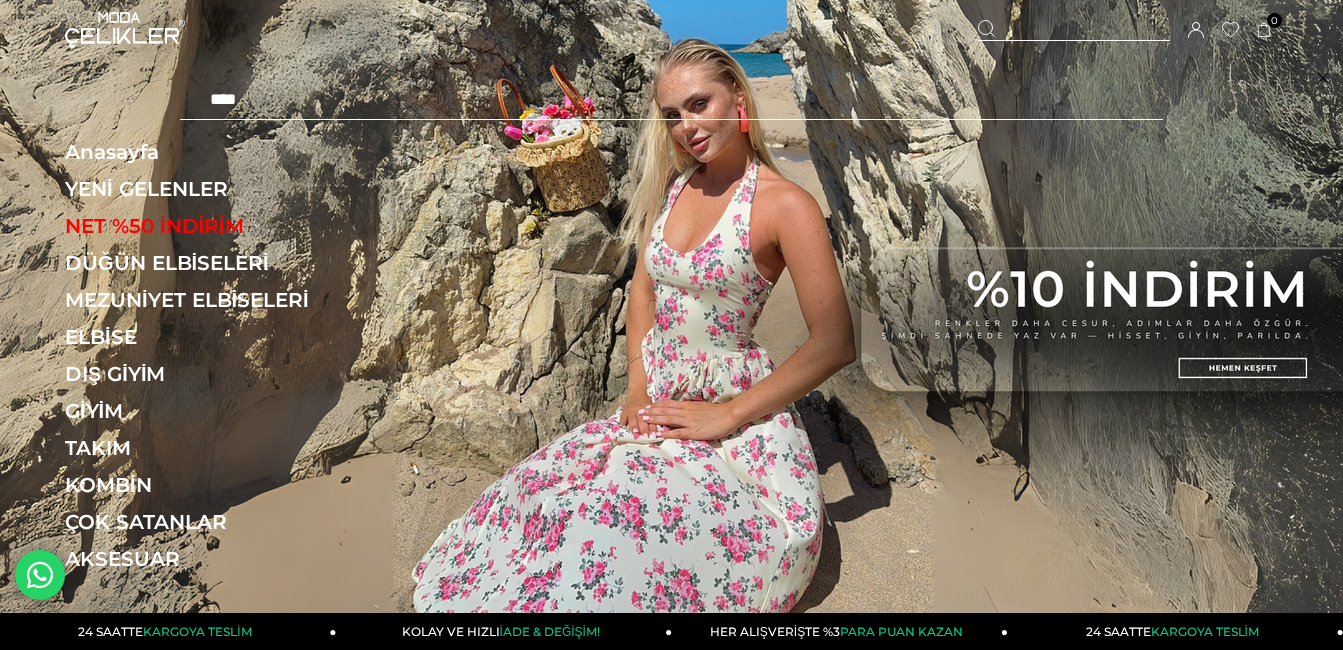 type on "*****" 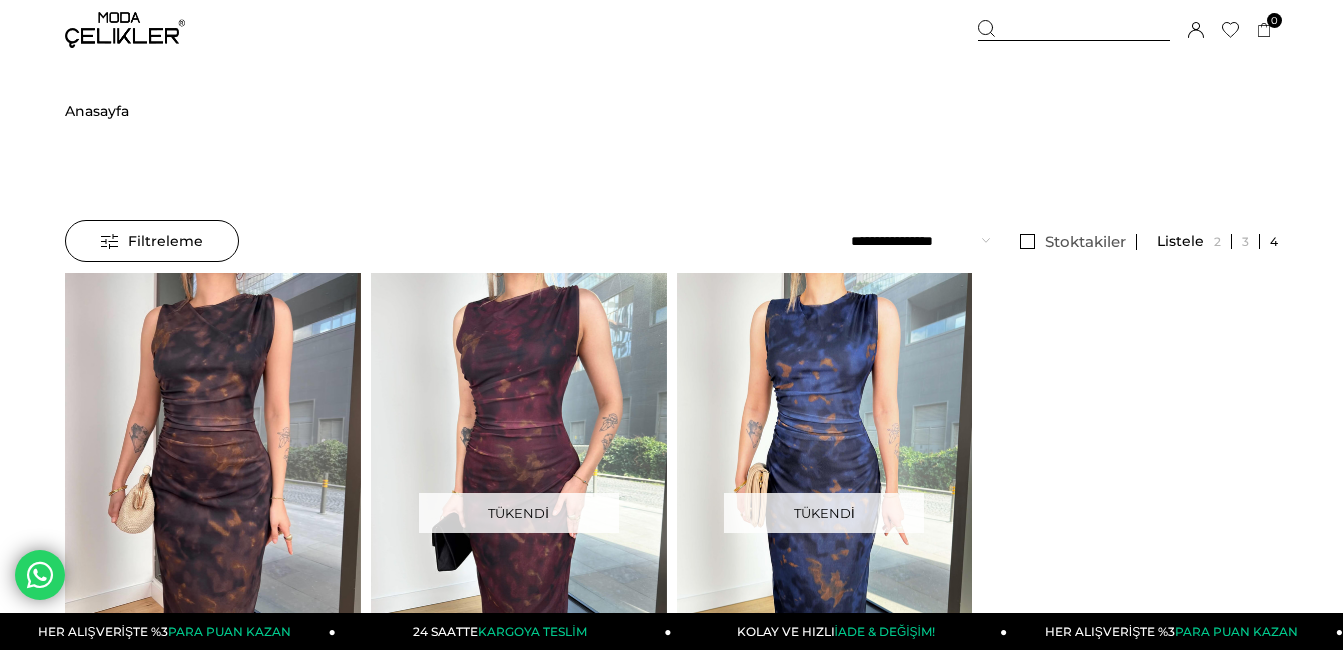 scroll, scrollTop: 0, scrollLeft: 0, axis: both 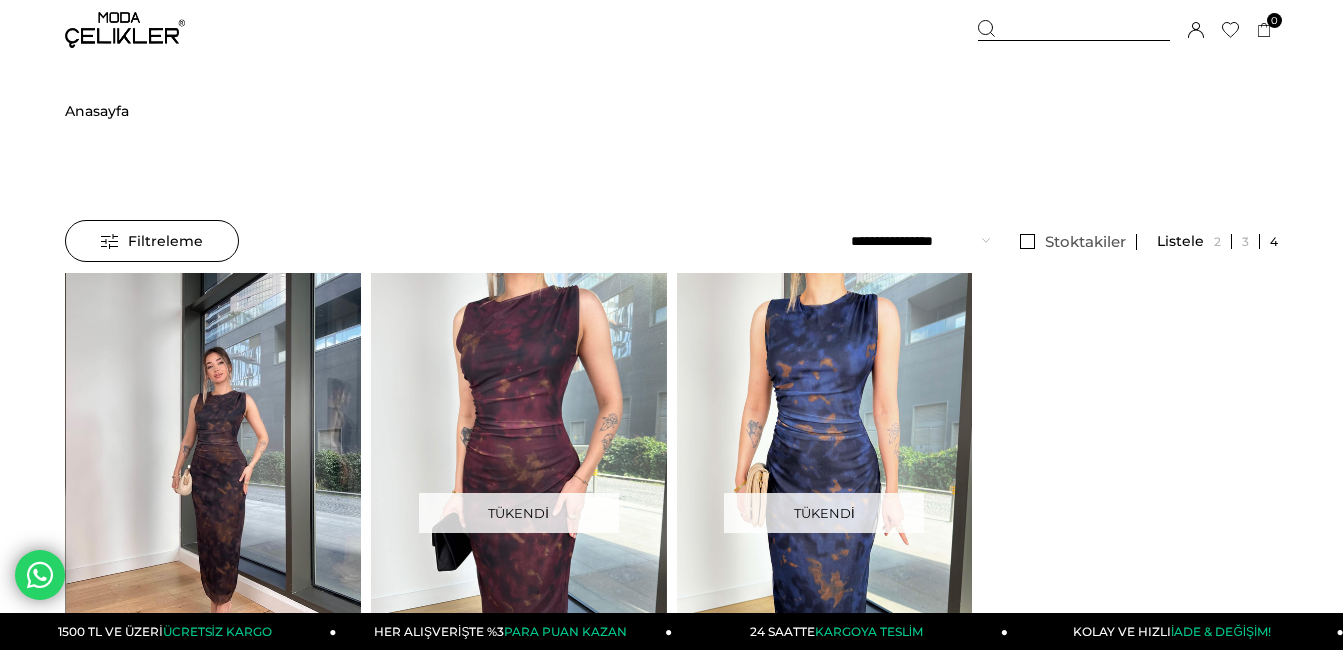 click at bounding box center [214, 470] 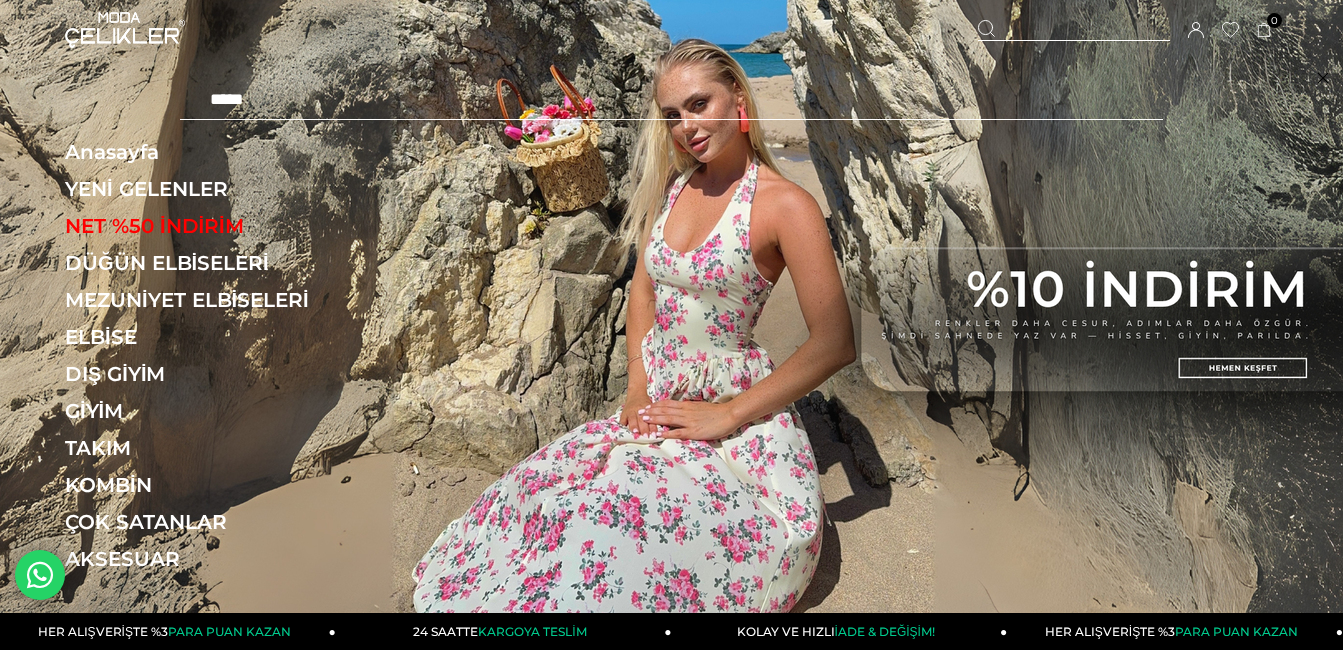 scroll, scrollTop: 0, scrollLeft: 0, axis: both 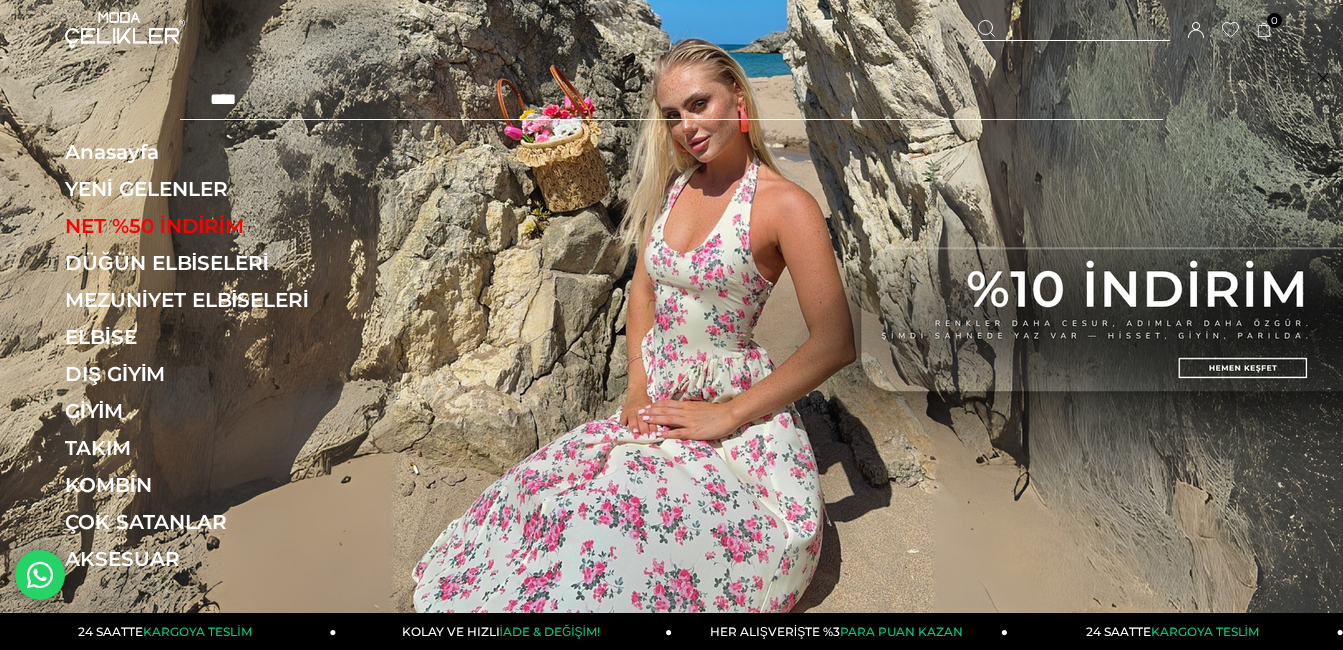 type on "*****" 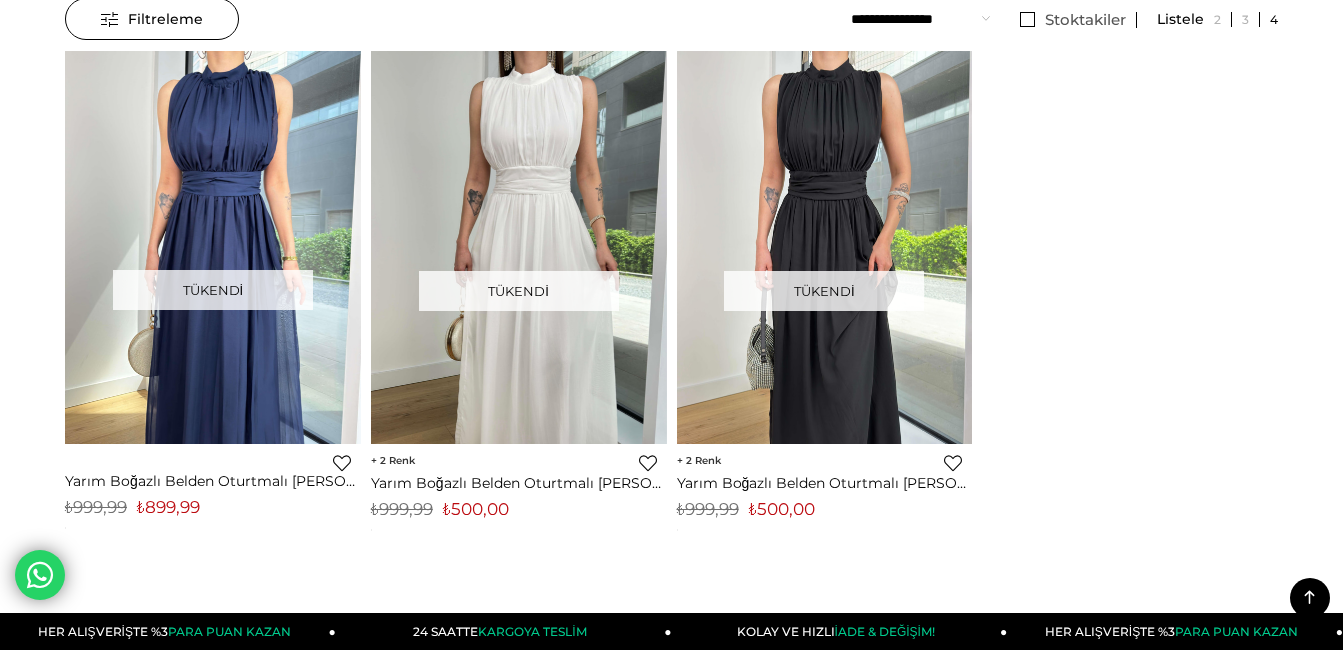 scroll, scrollTop: 222, scrollLeft: 0, axis: vertical 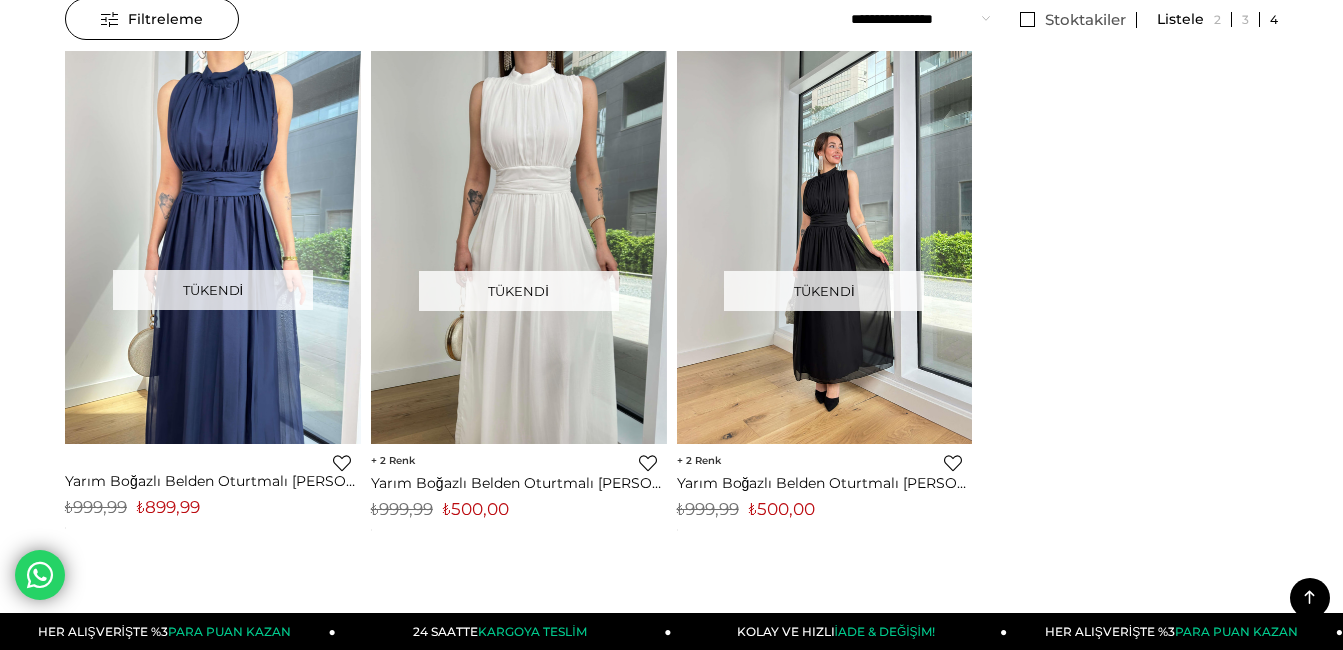 click at bounding box center (825, 248) 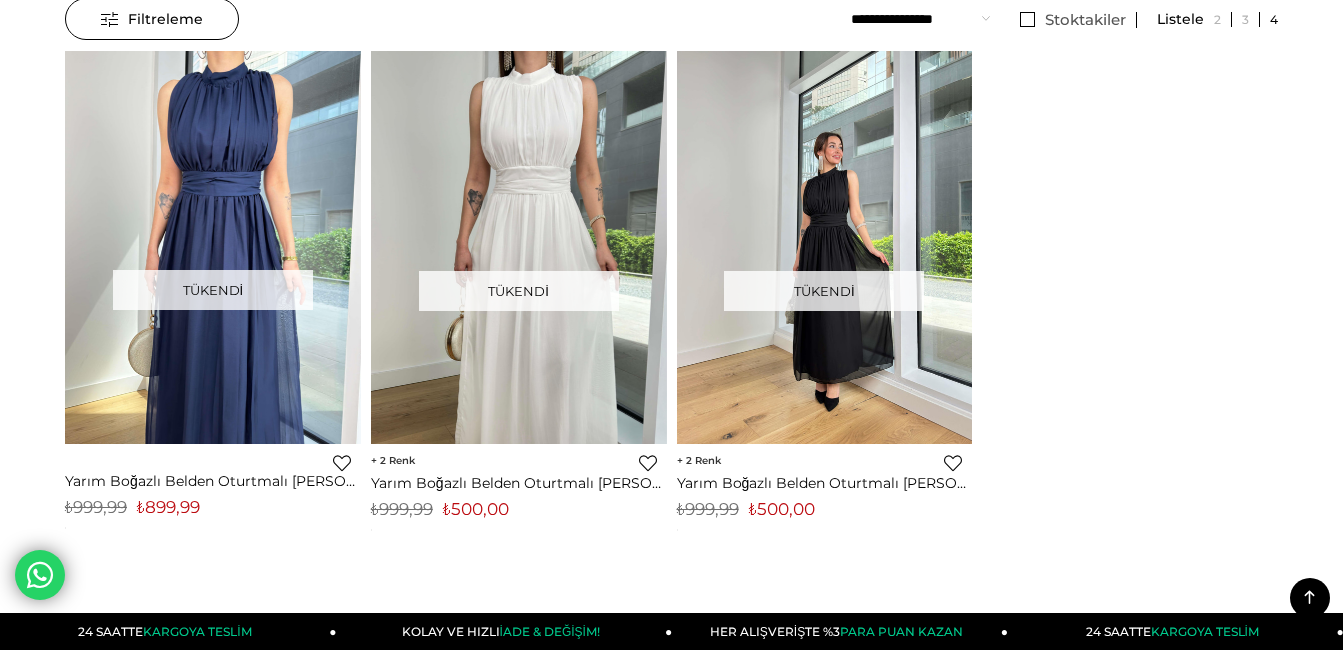 click at bounding box center [825, 248] 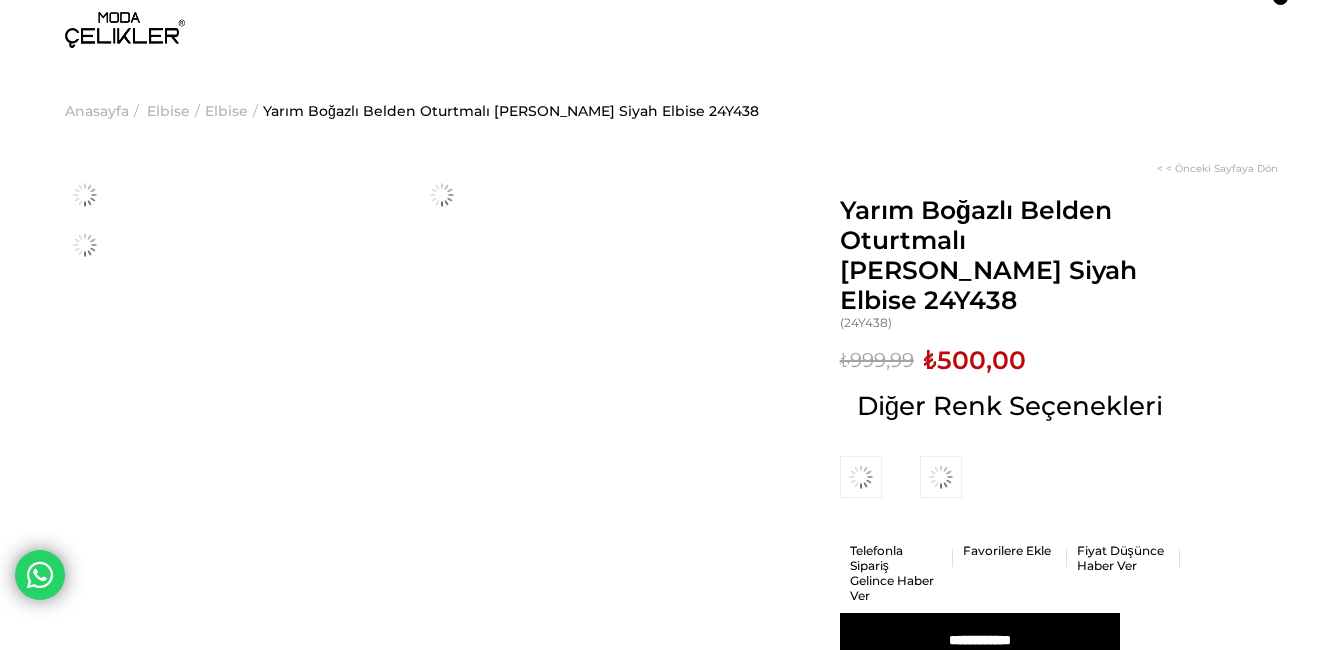 scroll, scrollTop: 0, scrollLeft: 0, axis: both 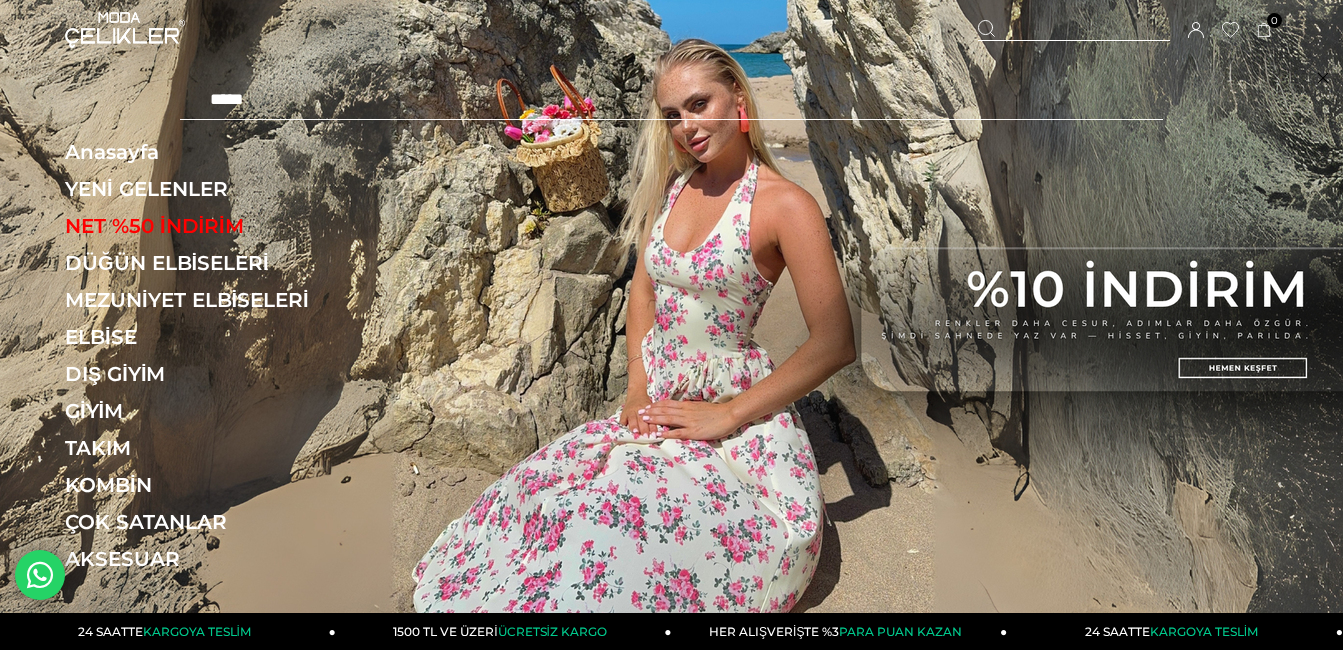 click at bounding box center [1074, 30] 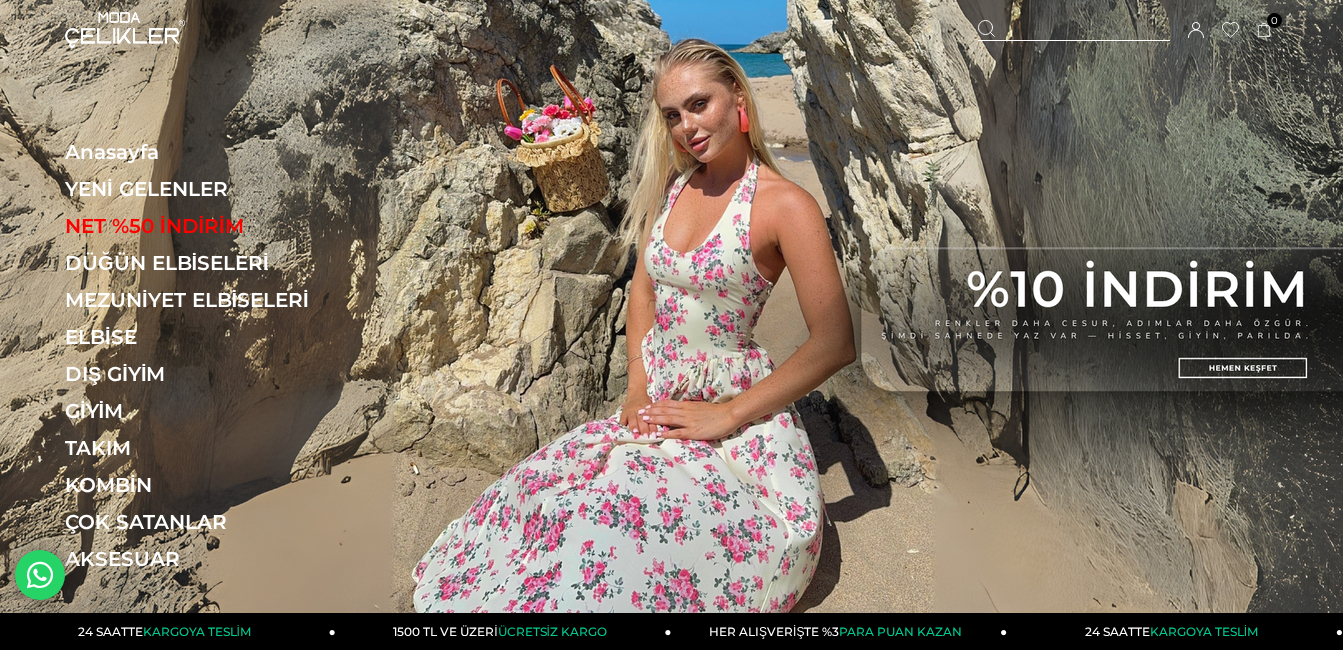 click at bounding box center (1074, 30) 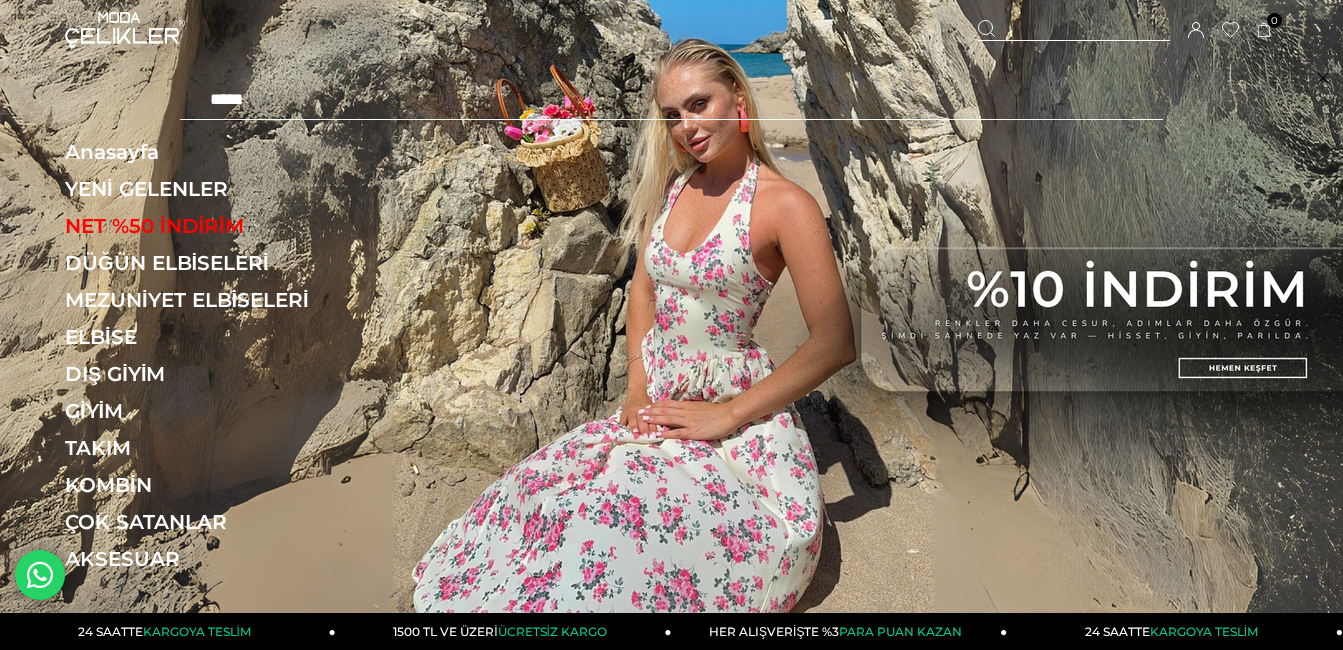 click at bounding box center (671, 100) 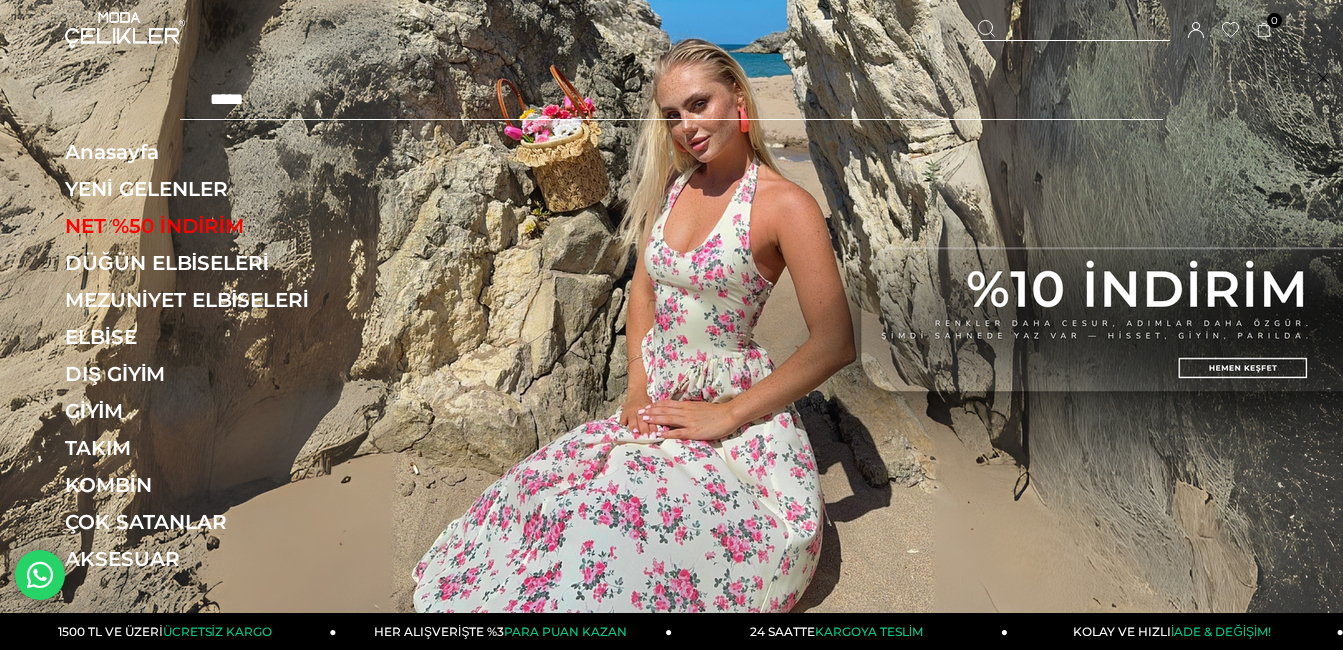 type on "******" 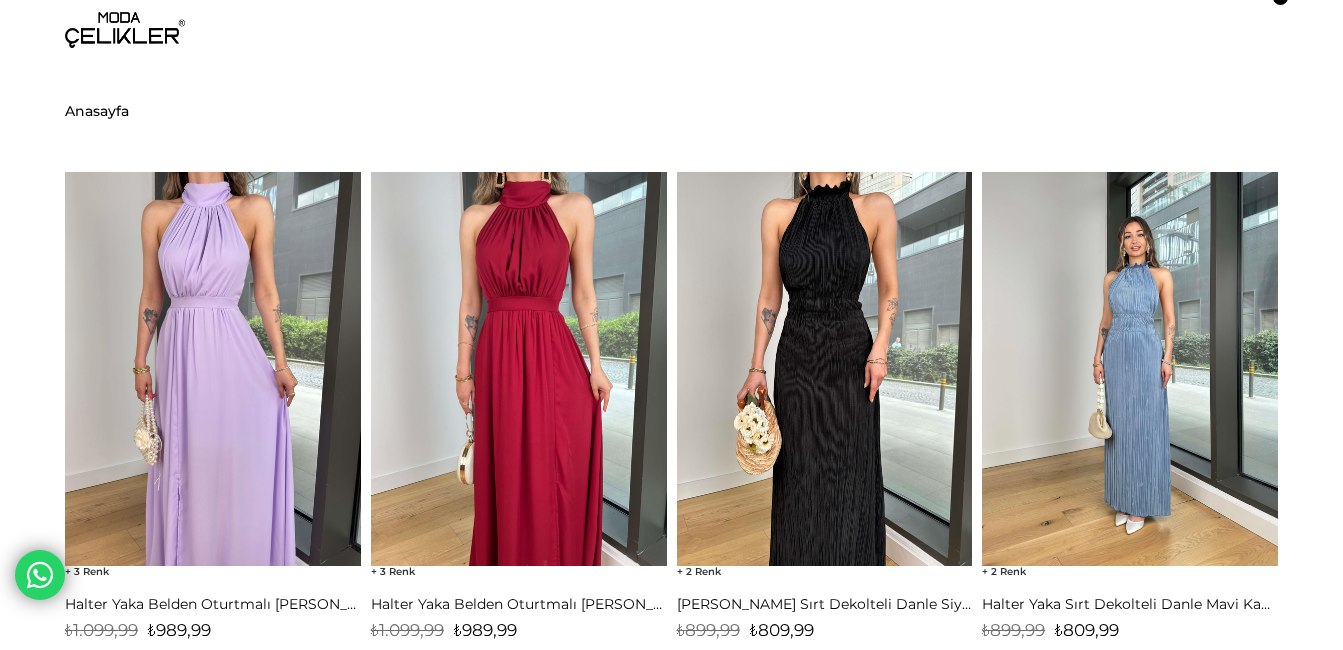 scroll, scrollTop: 40, scrollLeft: 0, axis: vertical 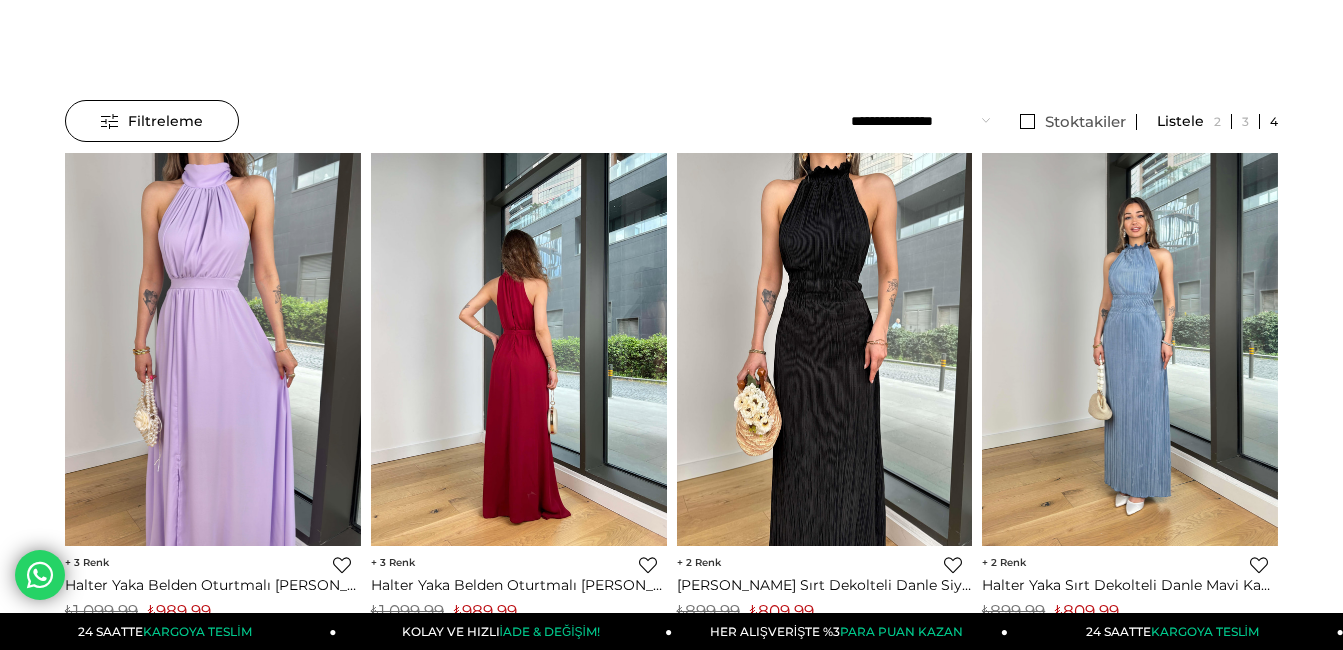 click at bounding box center [224, 349] 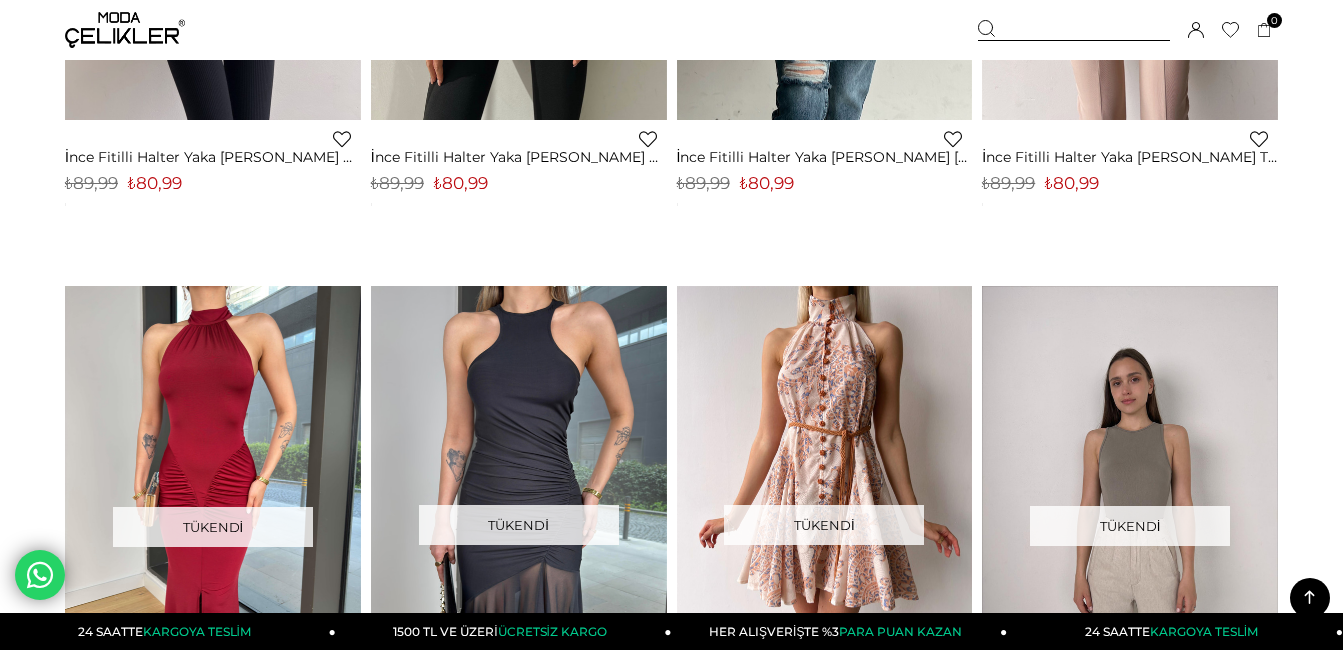 scroll, scrollTop: 4080, scrollLeft: 0, axis: vertical 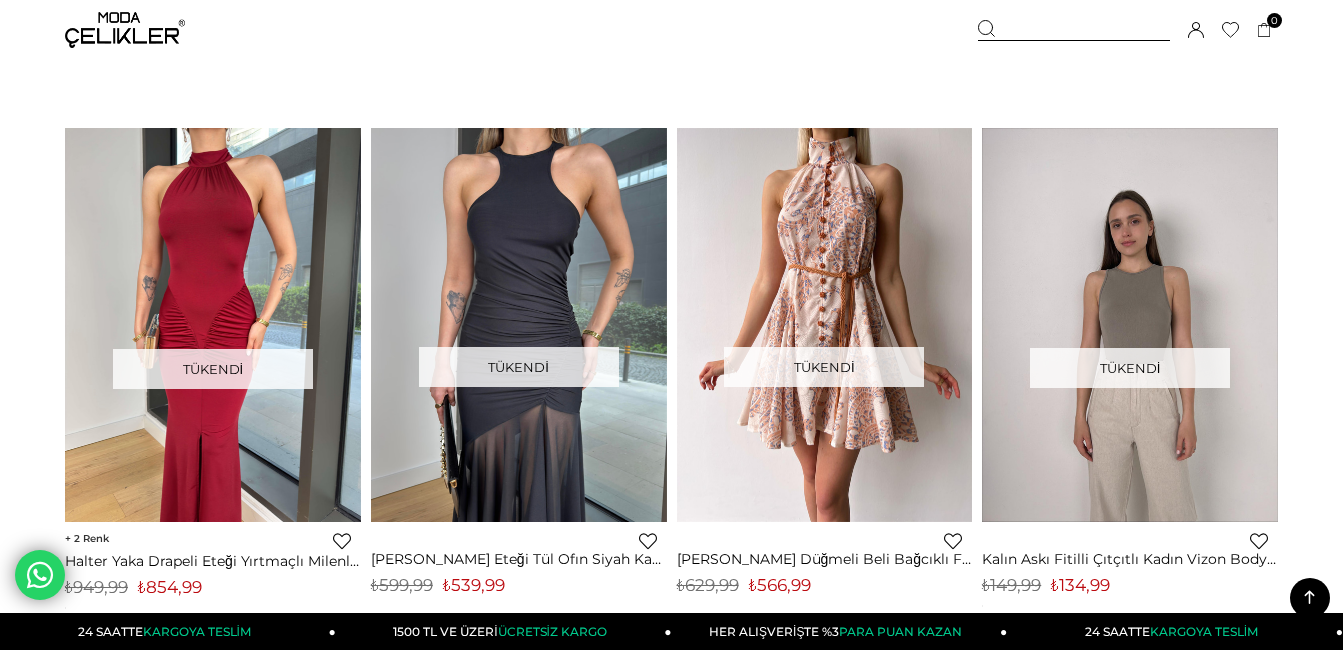 click at bounding box center [1074, 30] 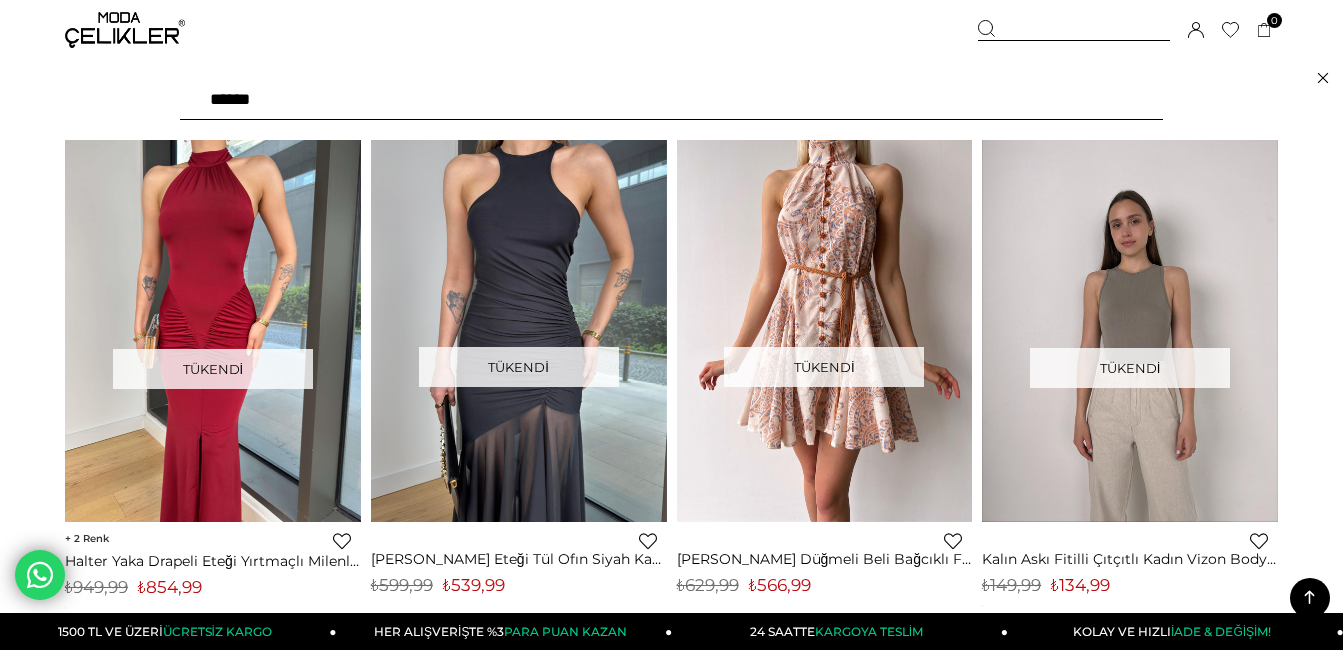click at bounding box center [1074, 30] 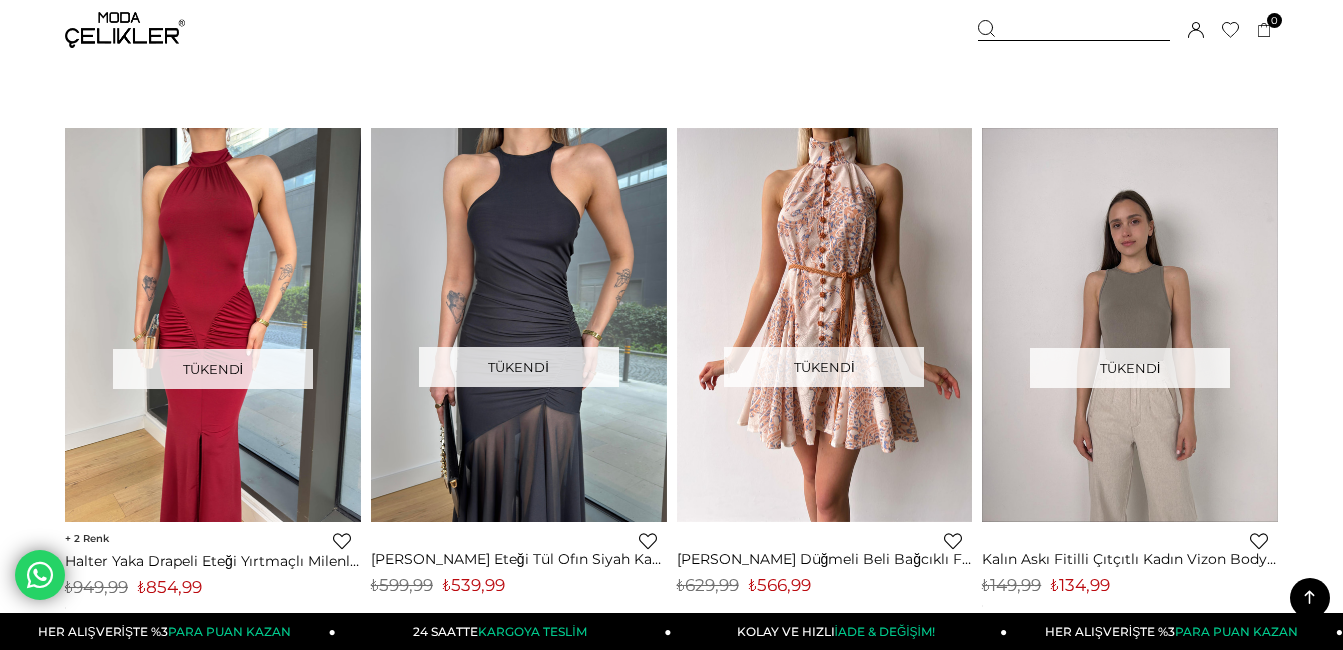 click on "Menü
Üye Girişi
Üye Ol
Hesabım
Çıkış Yap
Sepetim
Favorilerim
Yardım
Sepetim
0
Ürün
Sepetinizde ürün bulunmamaktadır.
Genel Toplam :
Sepetim
SİPARİŞİ TAMAMLA
Üye Girişi
Üye Ol
Google İle Bağlan
Anasayfa
******" at bounding box center [671, -505] 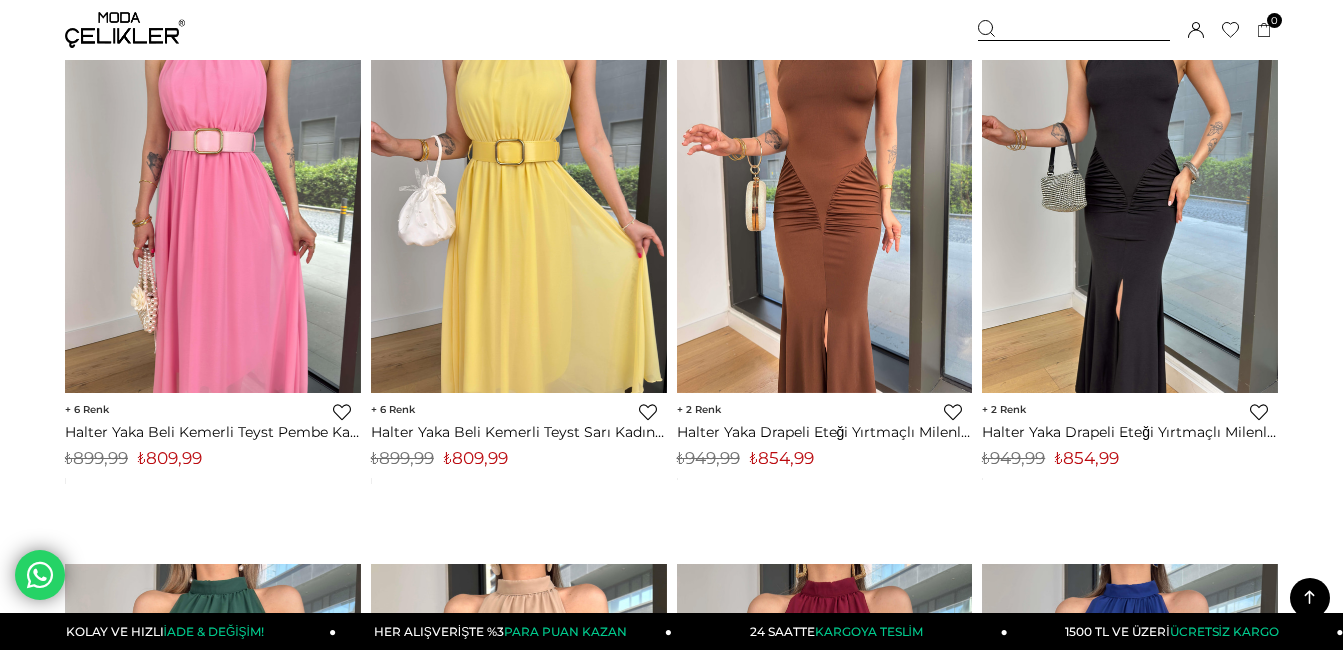 scroll, scrollTop: 840, scrollLeft: 0, axis: vertical 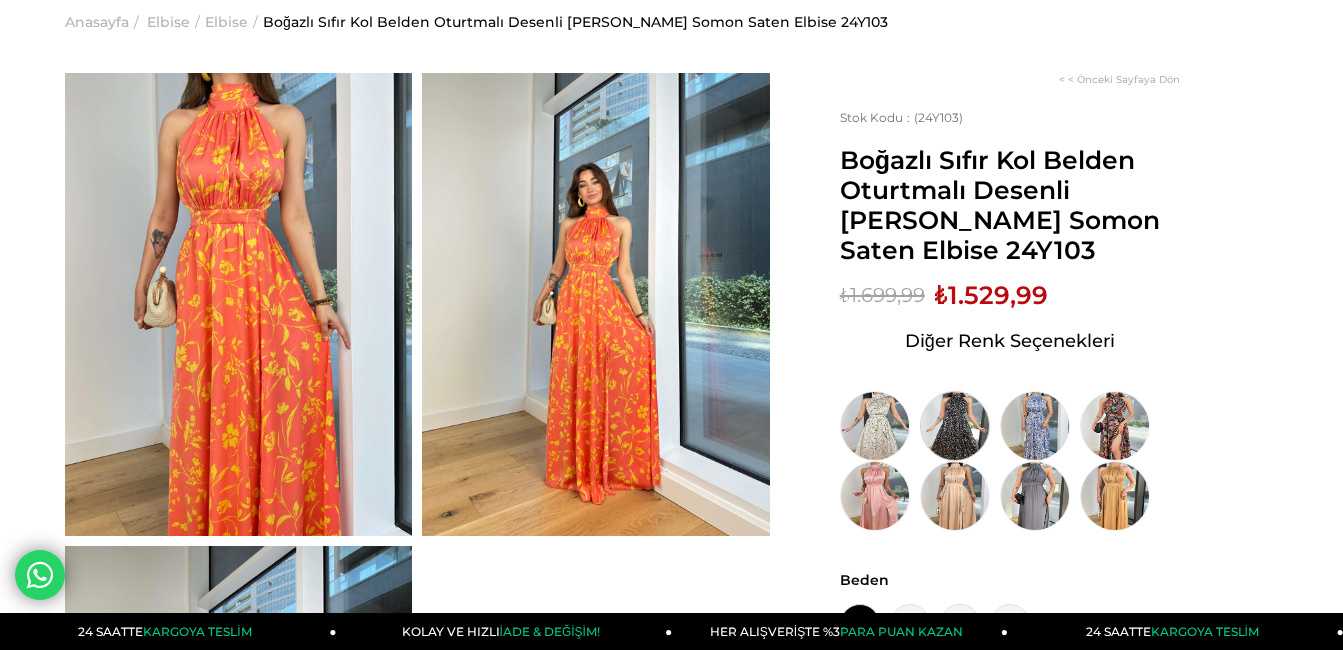 click at bounding box center [955, 426] 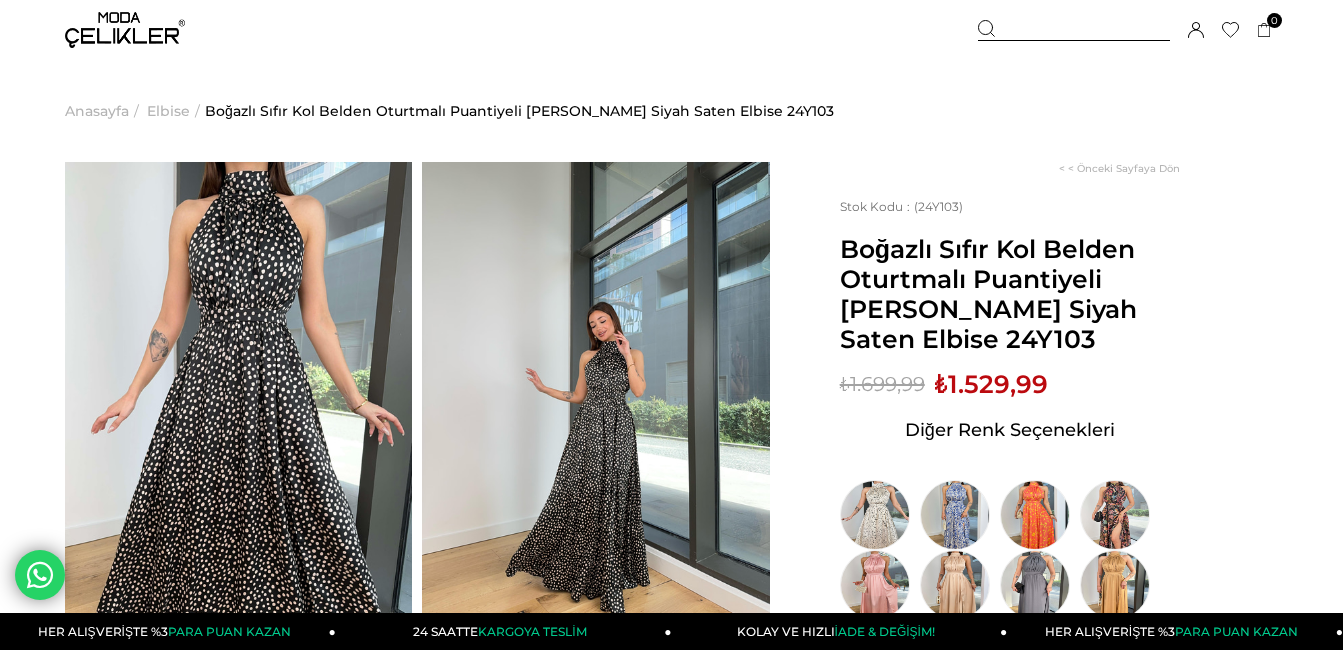 scroll, scrollTop: 40, scrollLeft: 0, axis: vertical 